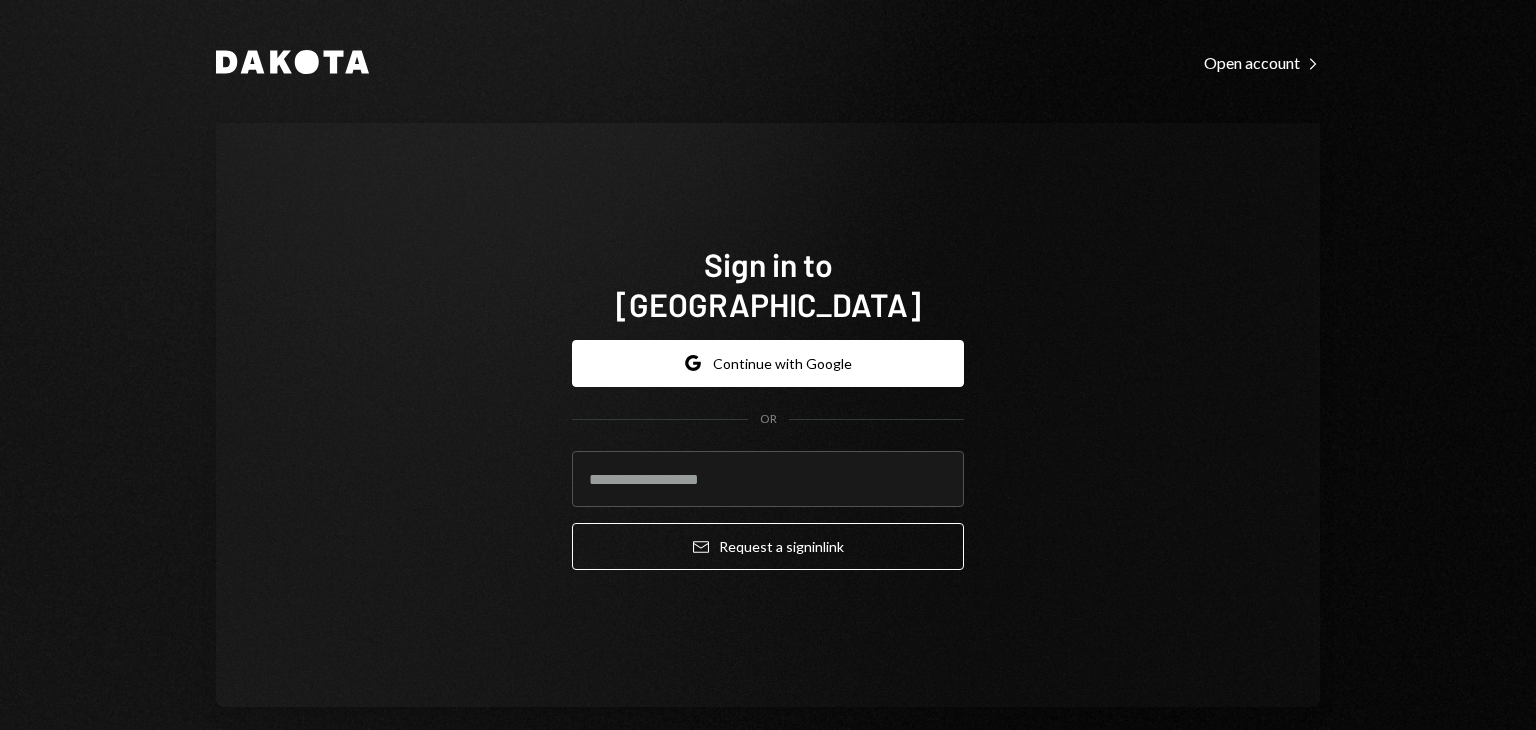 scroll, scrollTop: 0, scrollLeft: 0, axis: both 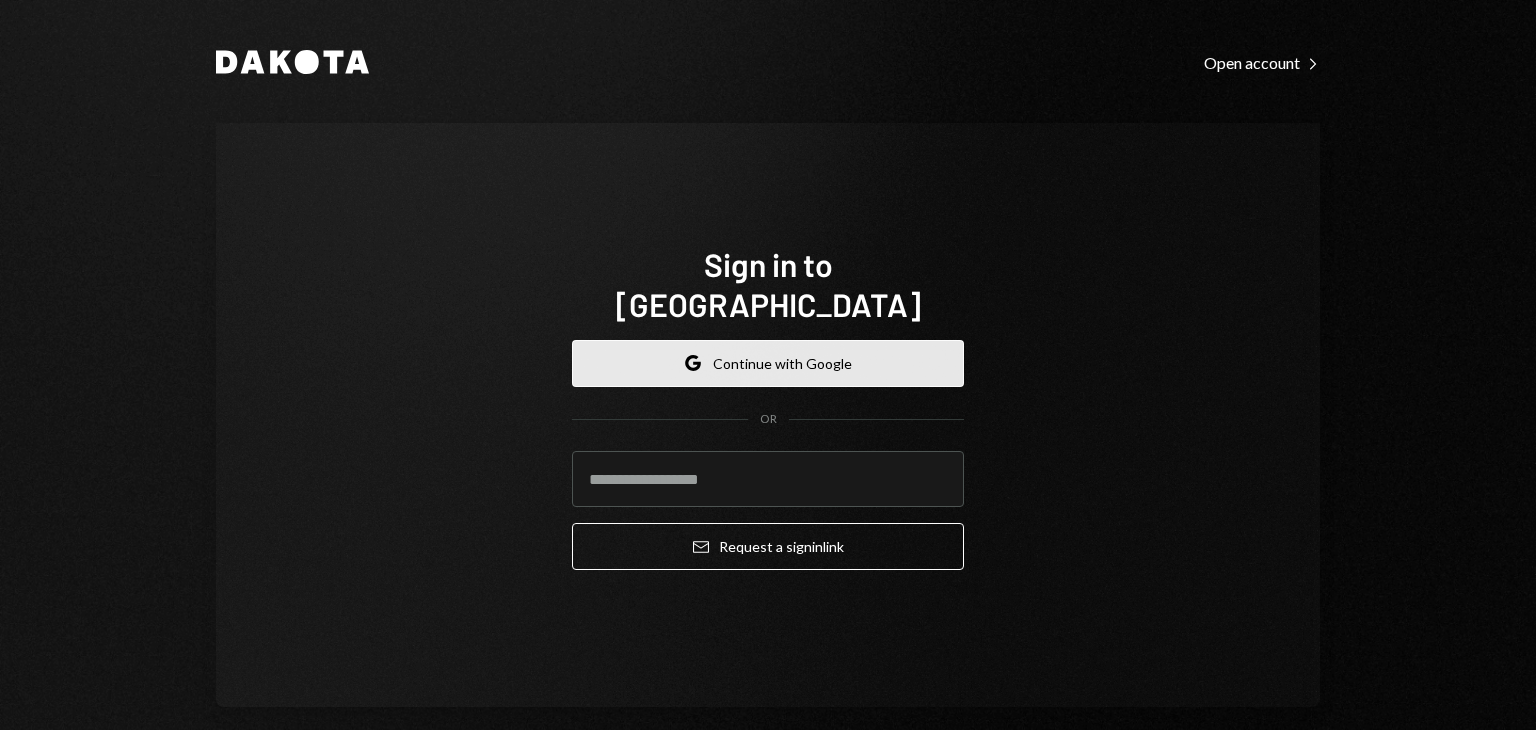 drag, startPoint x: 888, startPoint y: 337, endPoint x: 888, endPoint y: 321, distance: 16 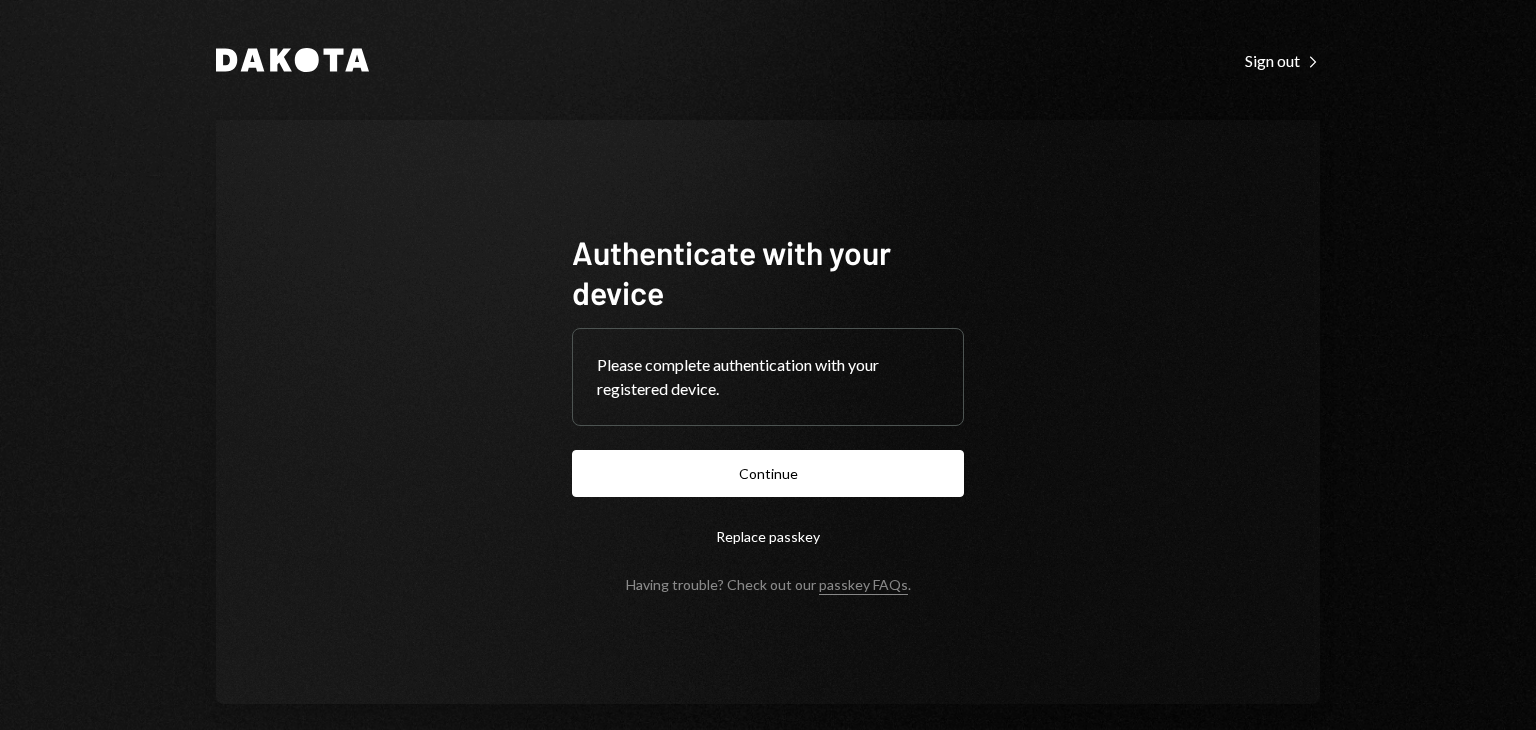 scroll, scrollTop: 0, scrollLeft: 0, axis: both 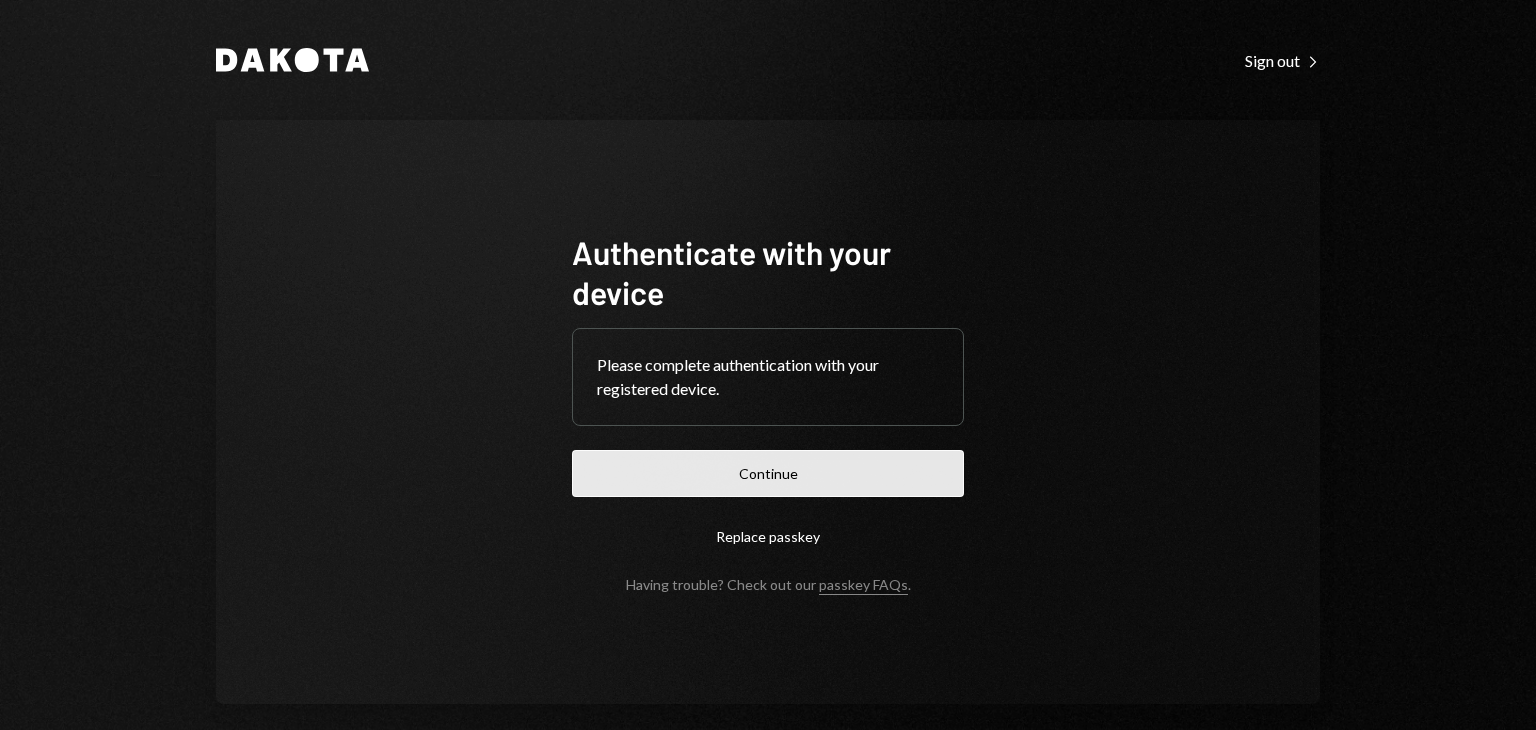 click on "Continue" at bounding box center (768, 473) 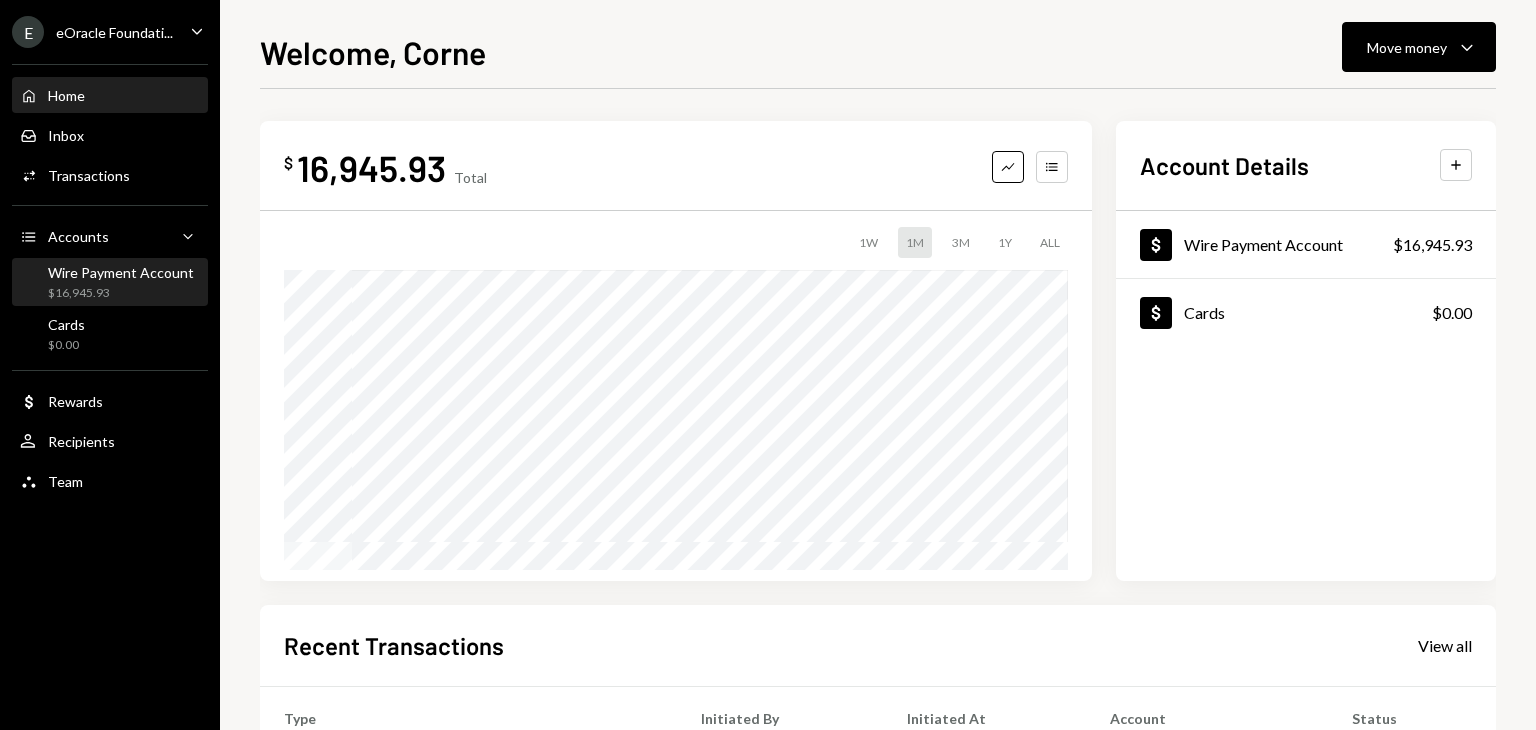 click on "Wire Payment Account" at bounding box center (121, 272) 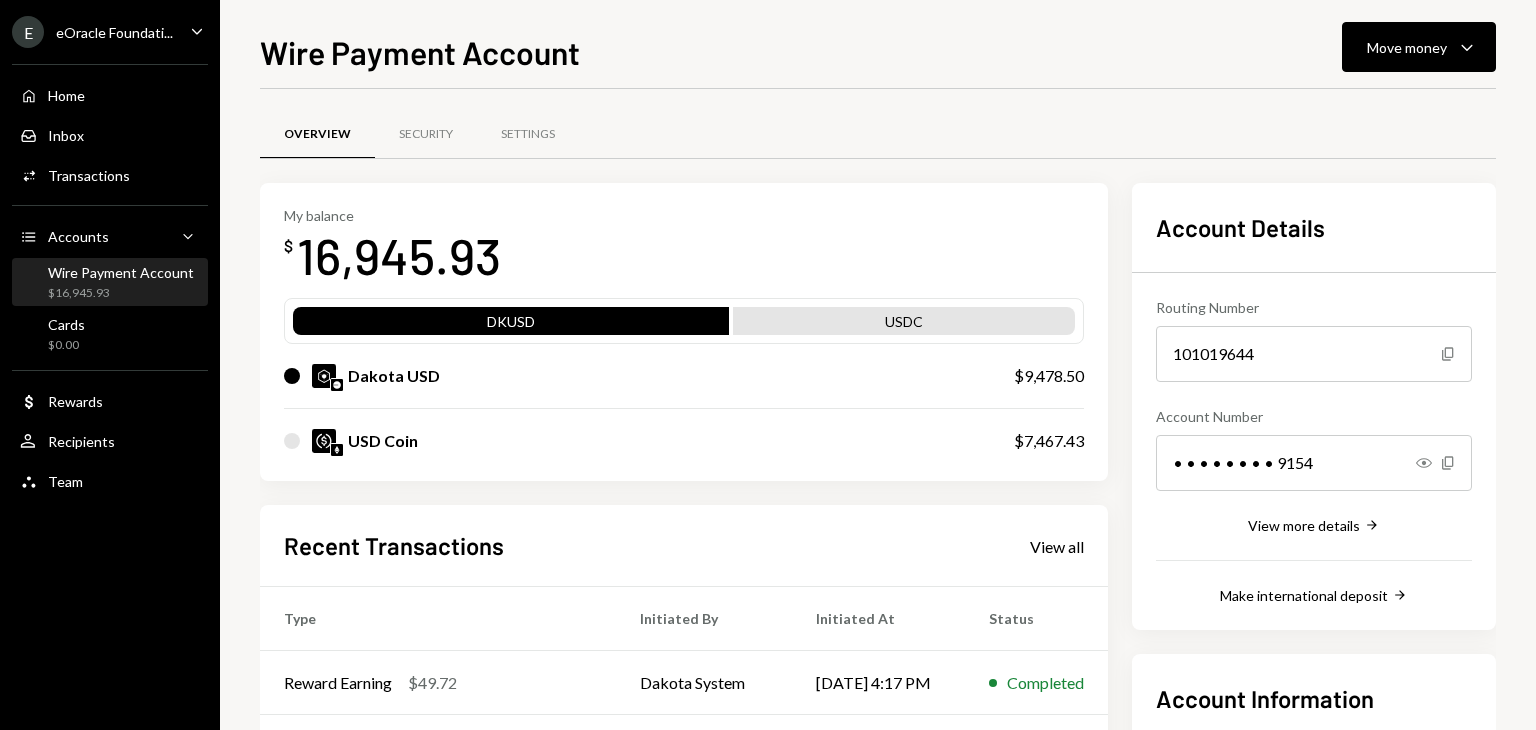click on "eOracle Foundati..." at bounding box center [114, 32] 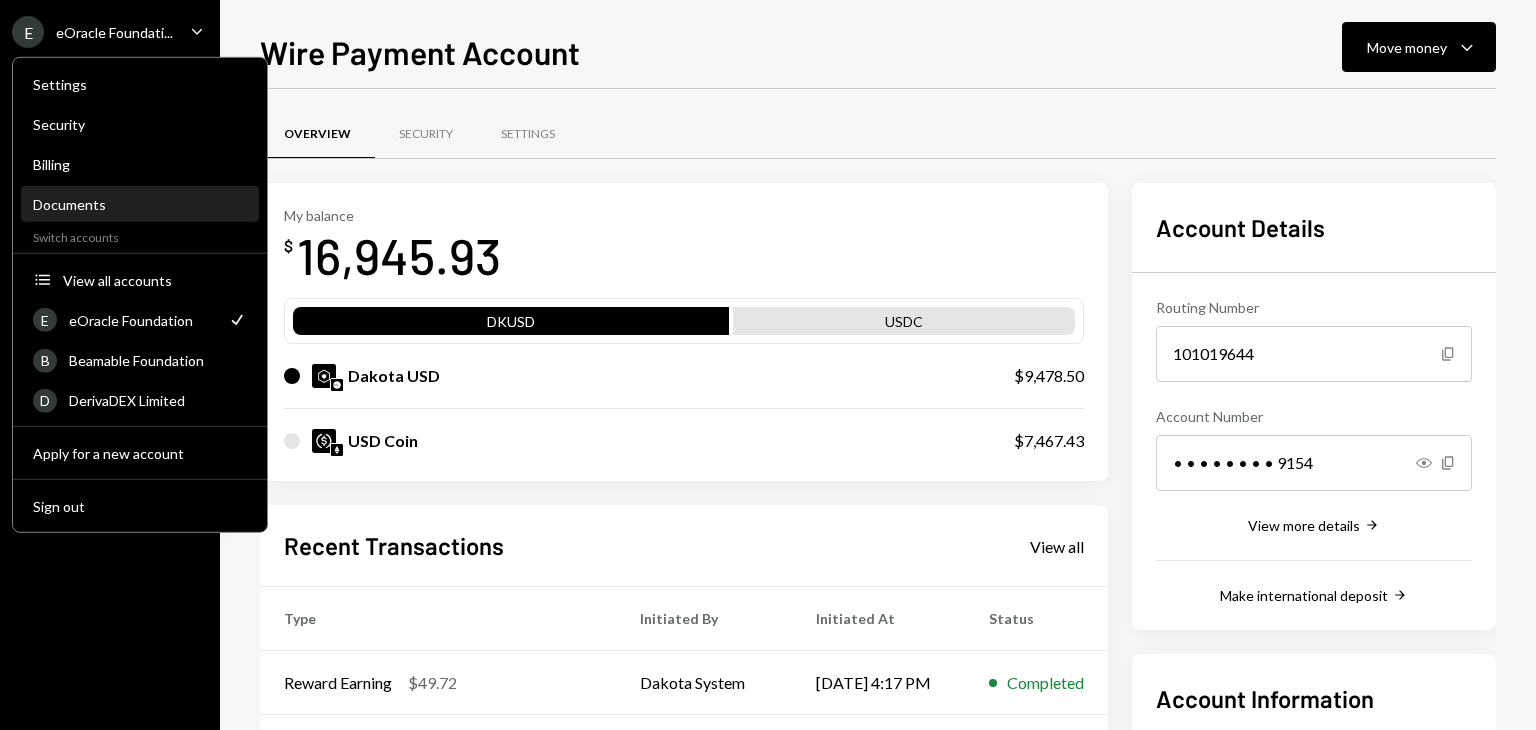 click on "Documents" at bounding box center [140, 205] 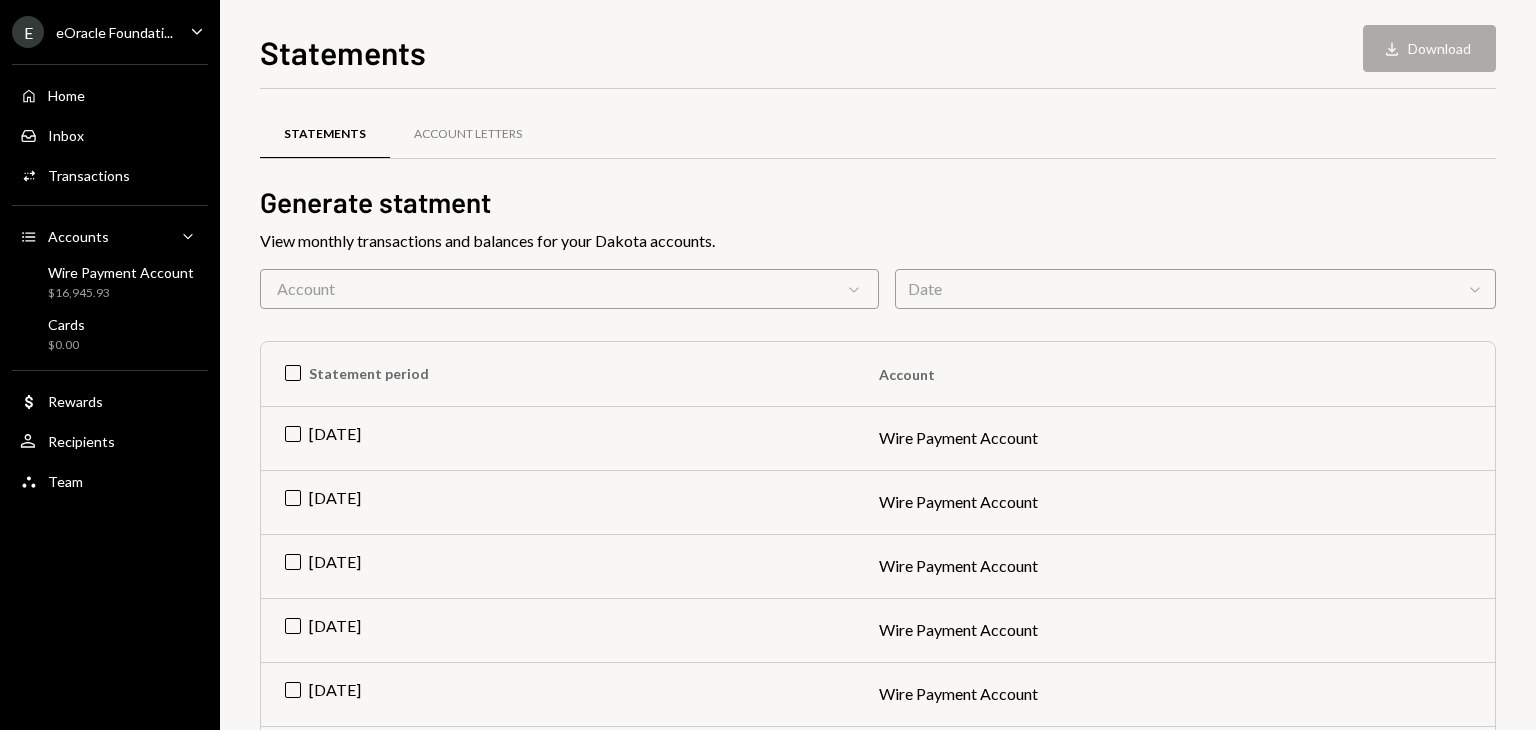 scroll, scrollTop: 100, scrollLeft: 0, axis: vertical 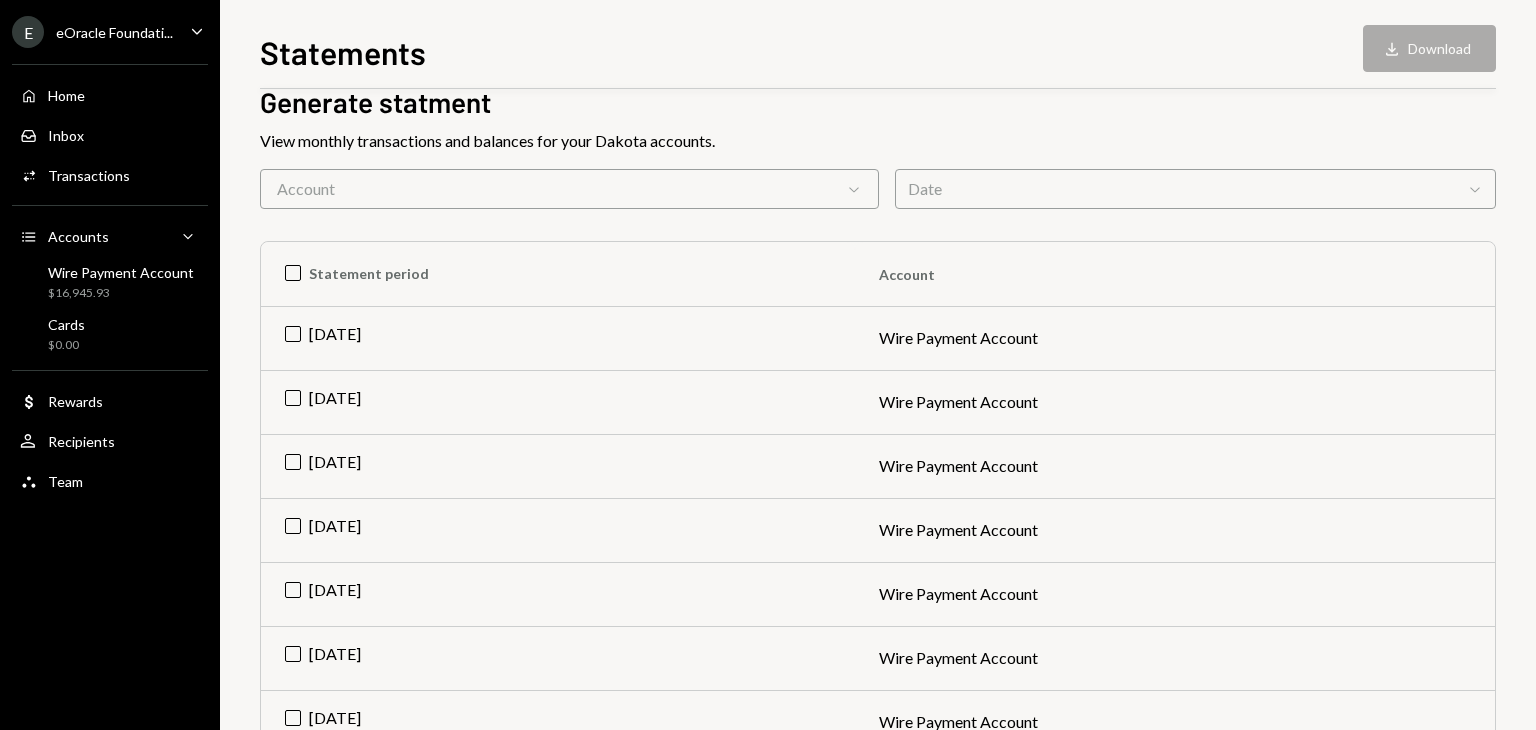 click on "Account Chevron Down" at bounding box center [569, 189] 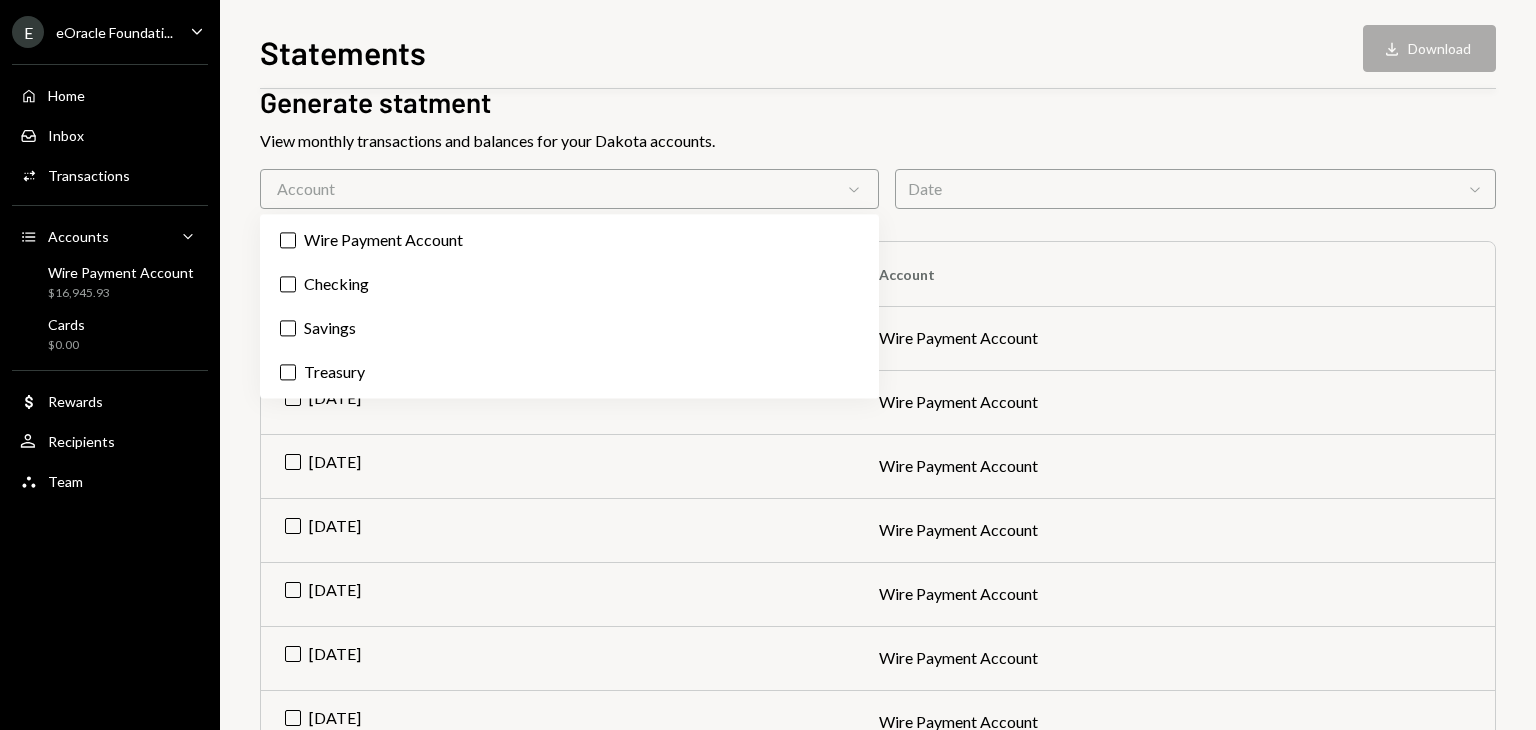 click on "Account Chevron Down" at bounding box center [569, 189] 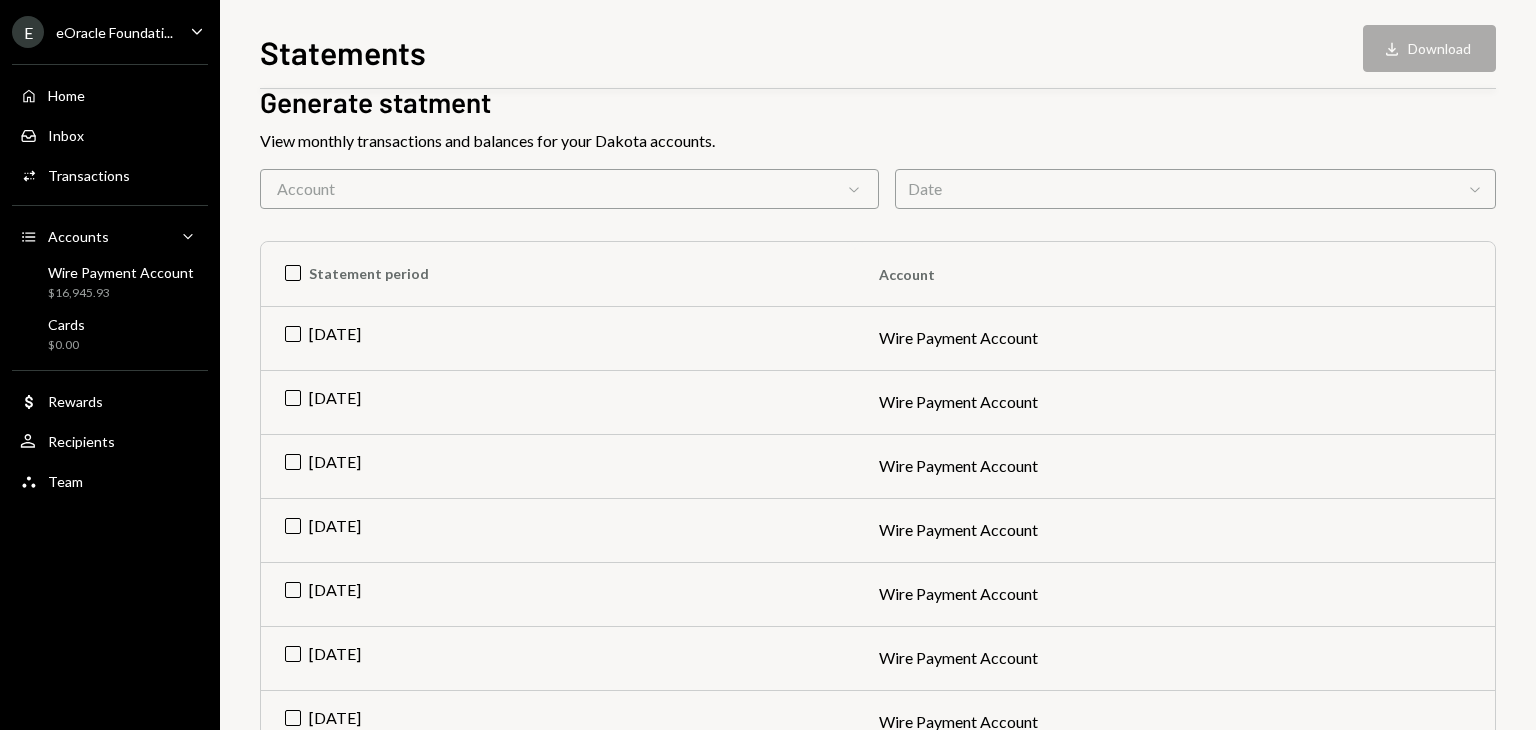 click on "Date Chevron Down" at bounding box center [1195, 189] 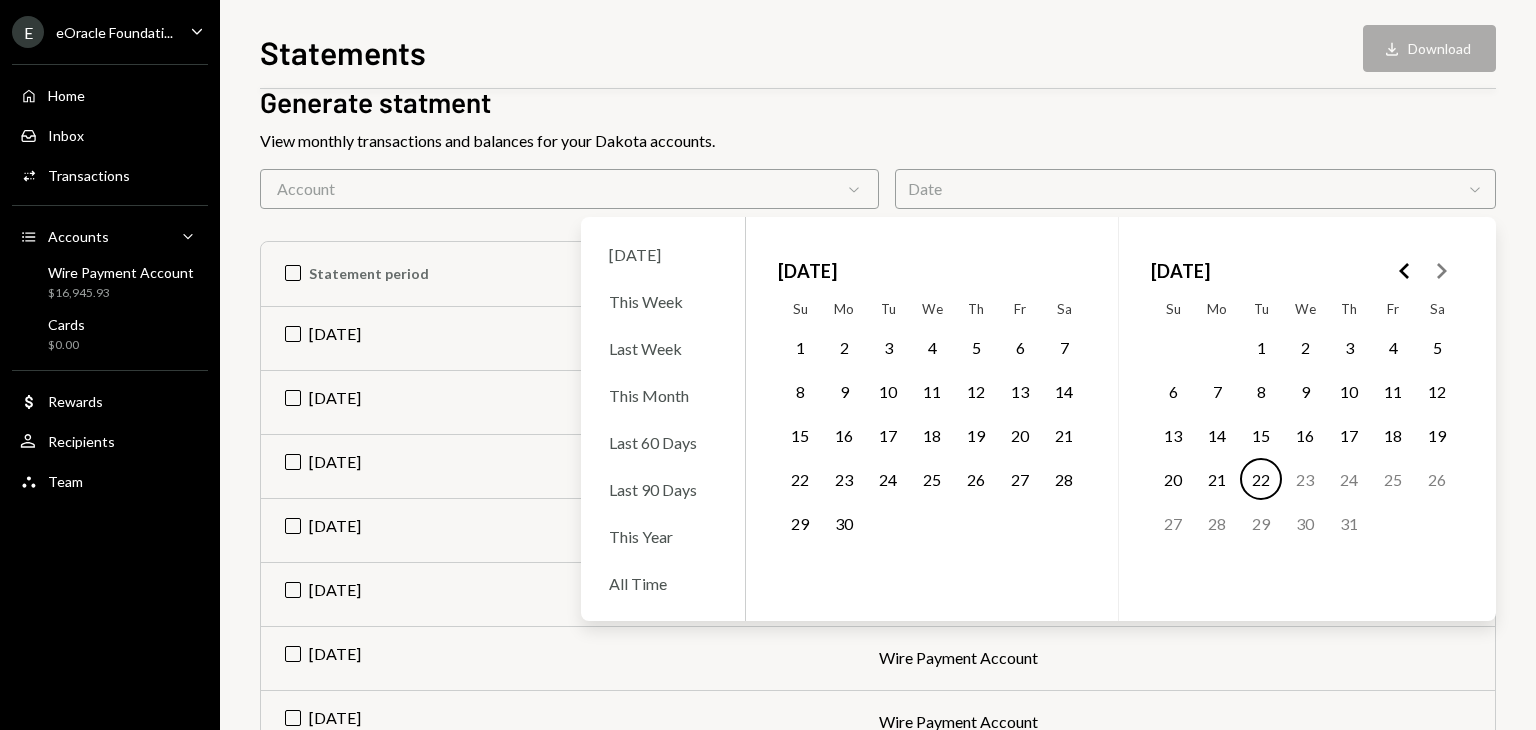 click on "Date Chevron Down" at bounding box center (1195, 189) 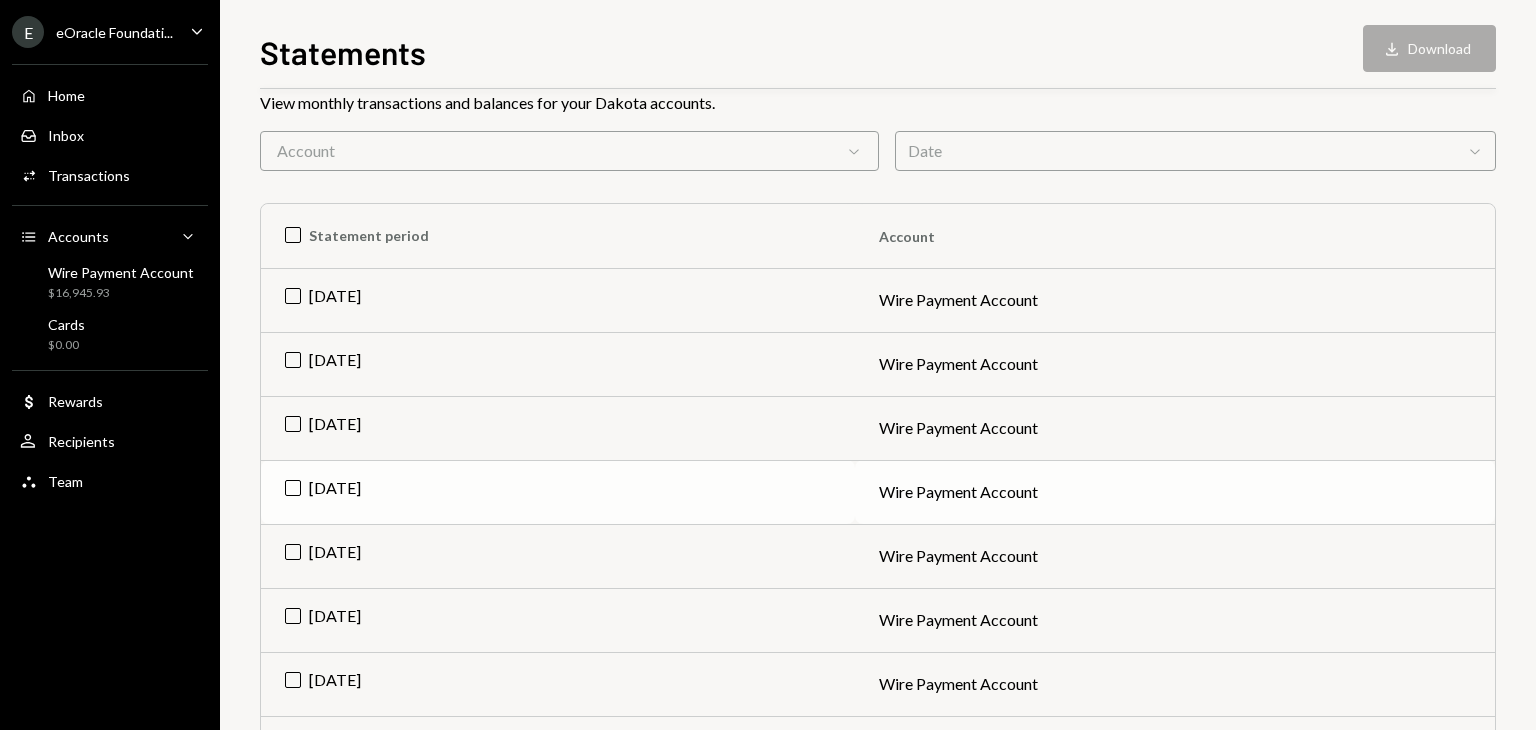 scroll, scrollTop: 0, scrollLeft: 0, axis: both 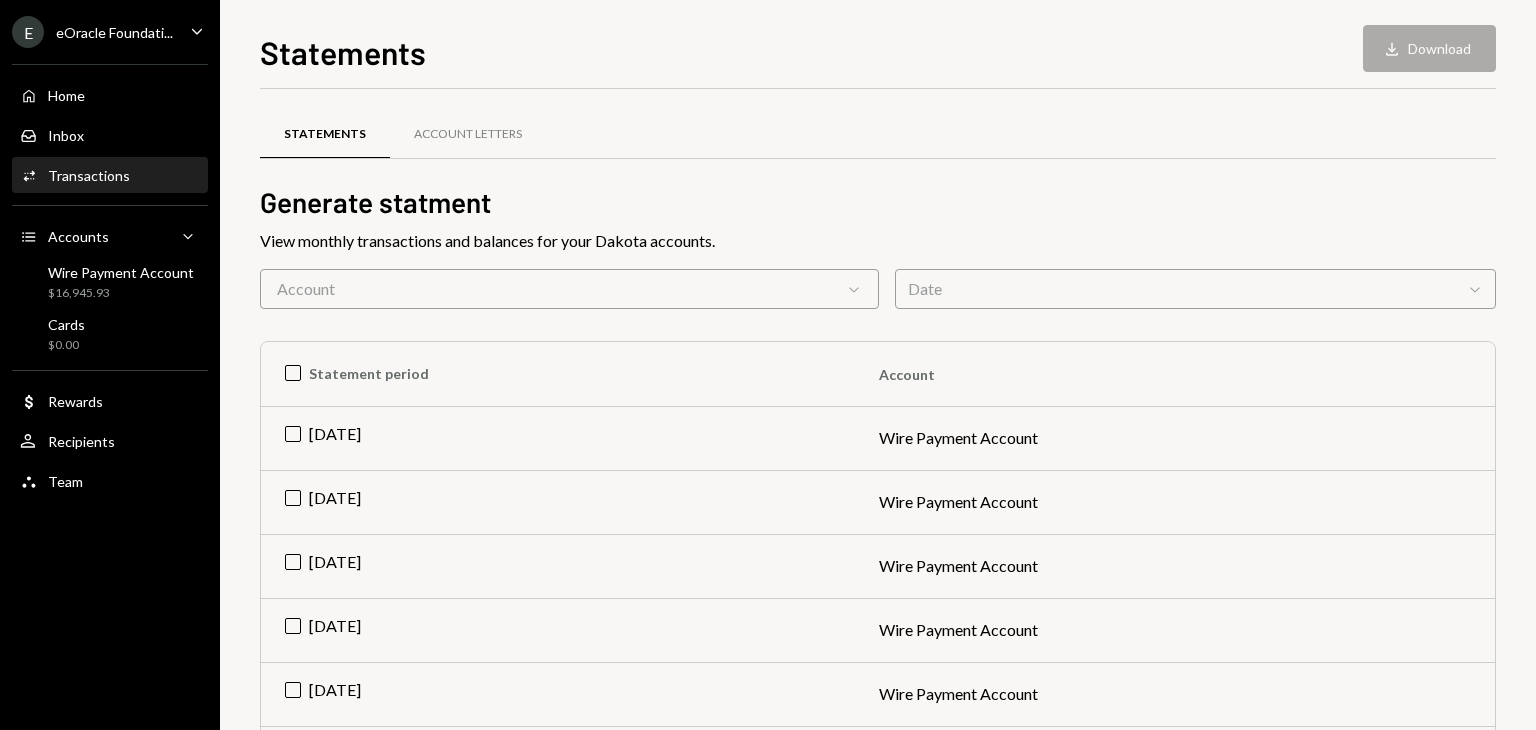 click on "Transactions" at bounding box center [89, 175] 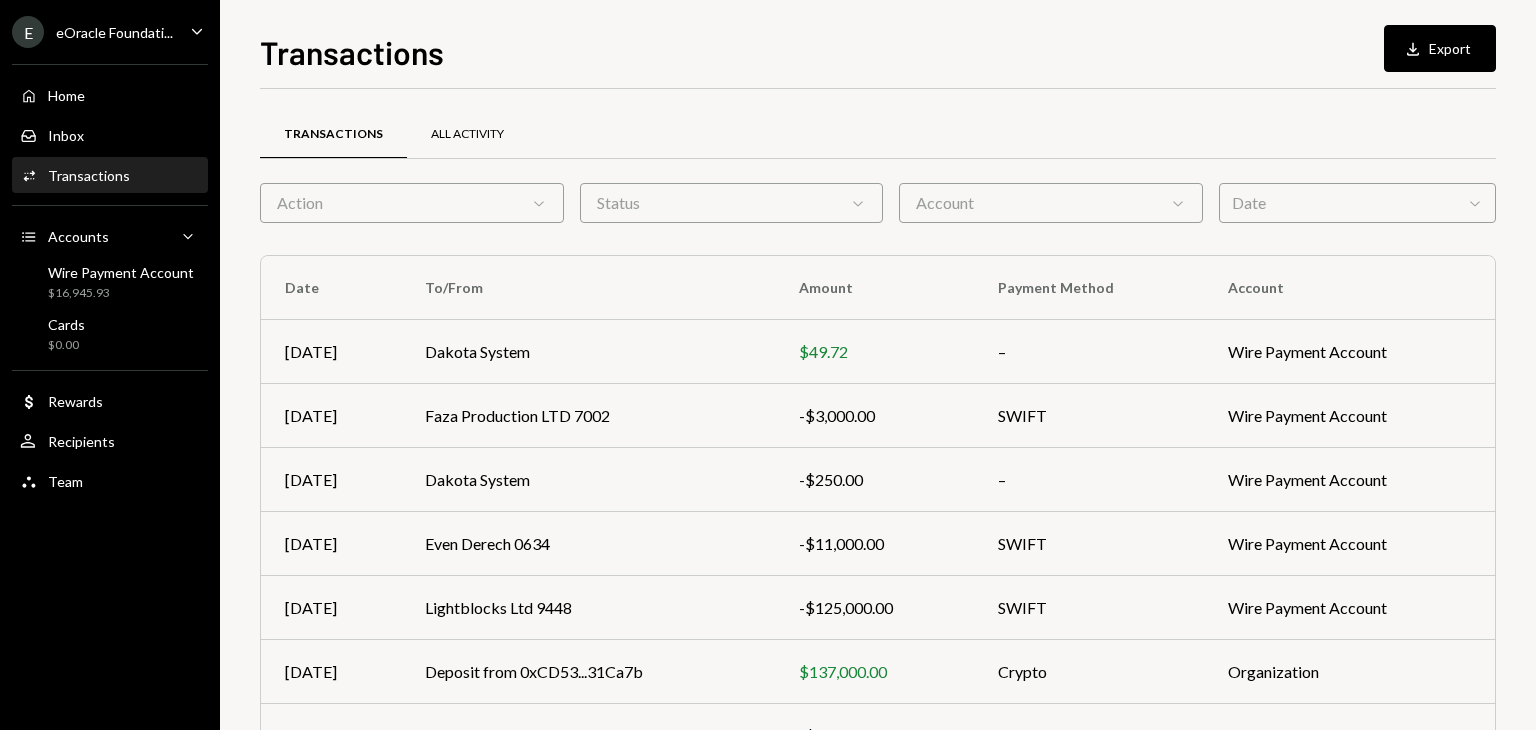 click on "All Activity" at bounding box center [467, 135] 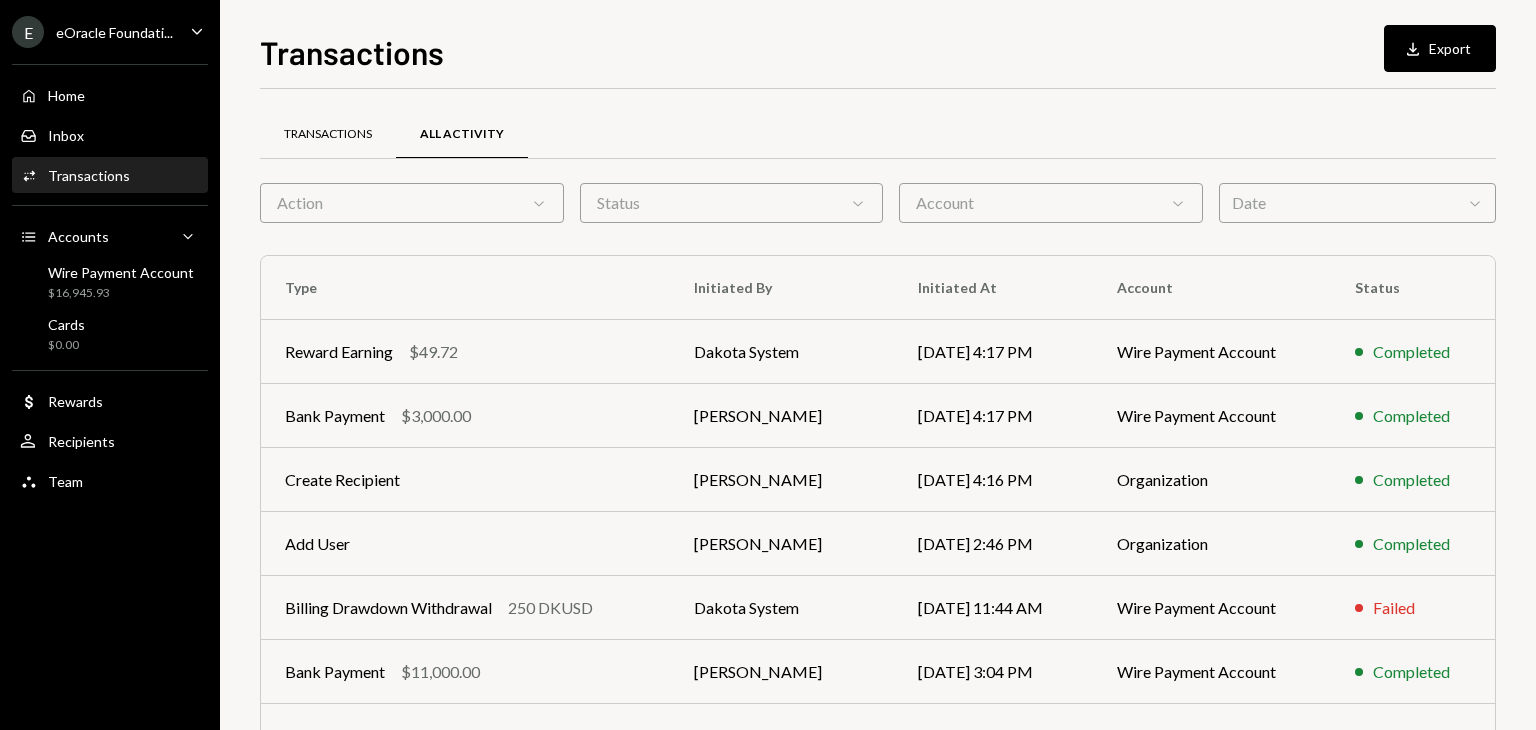 click on "Transactions" at bounding box center (328, 134) 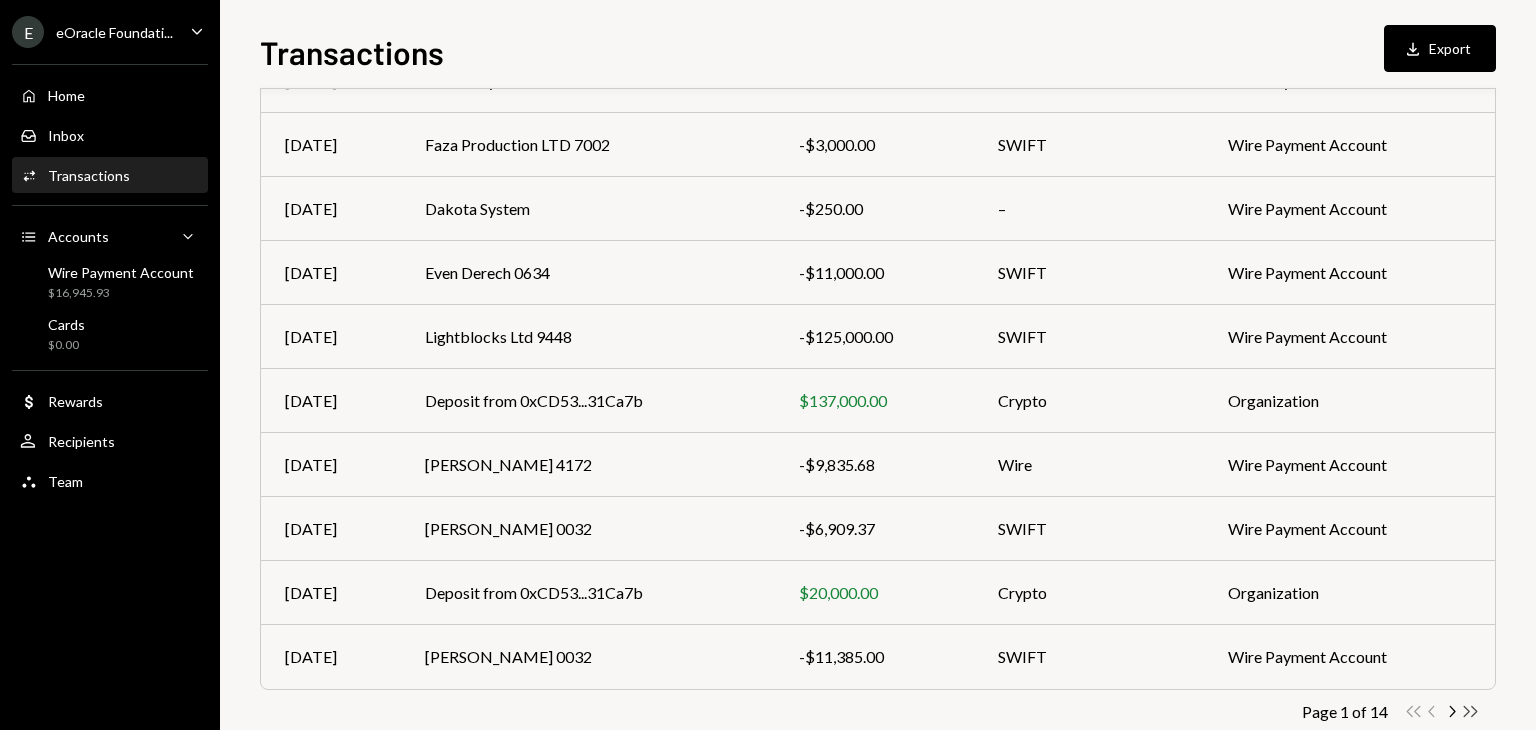 scroll, scrollTop: 313, scrollLeft: 0, axis: vertical 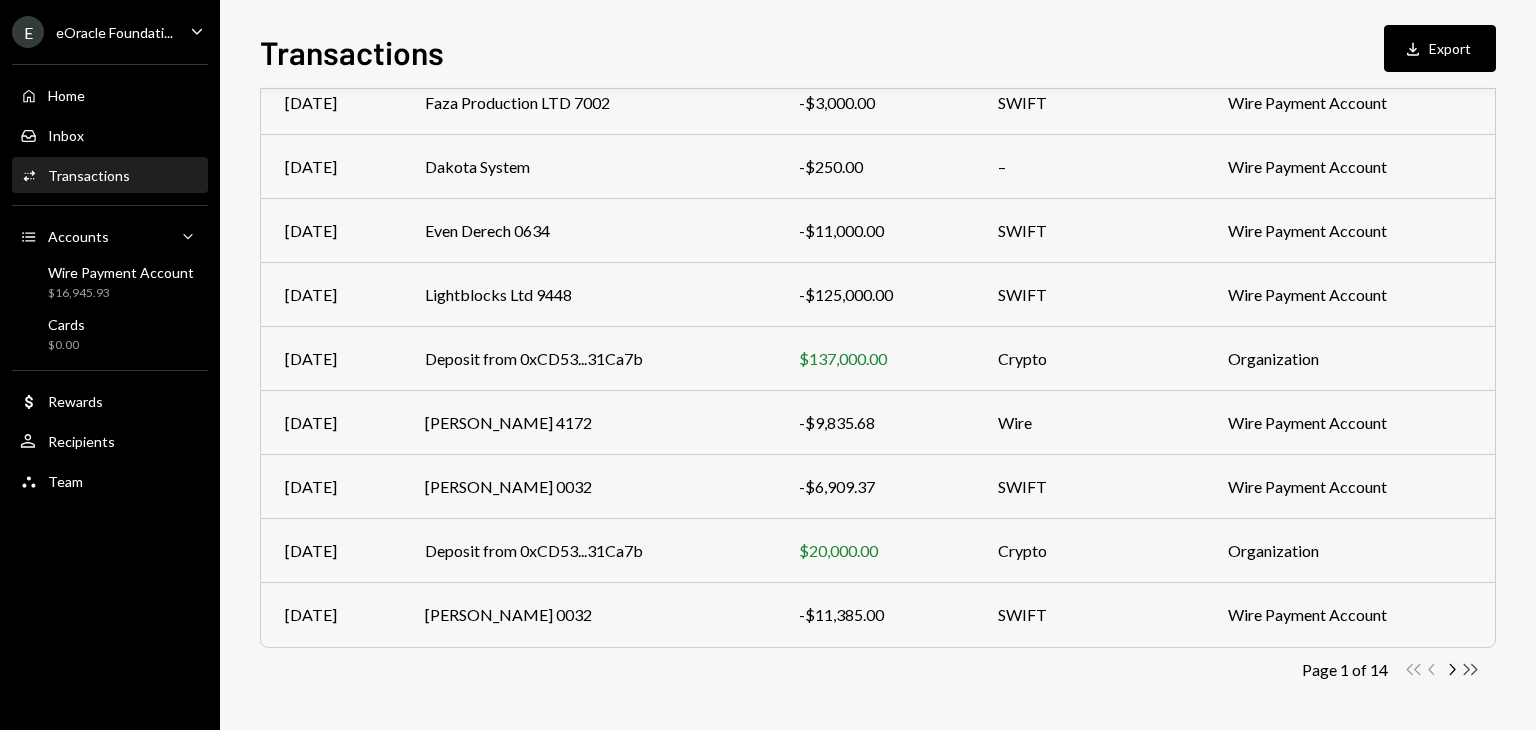 click 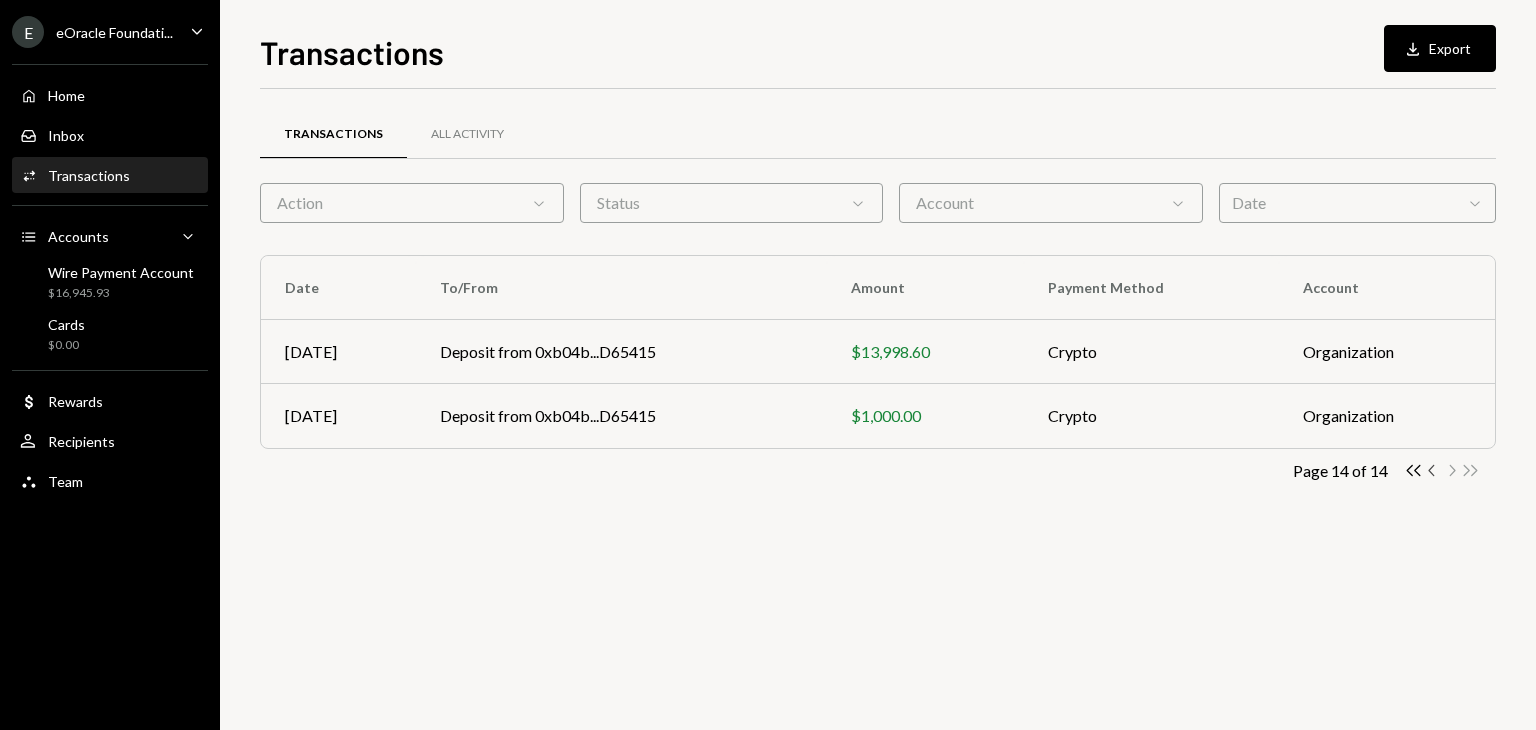 click on "Chevron Left" 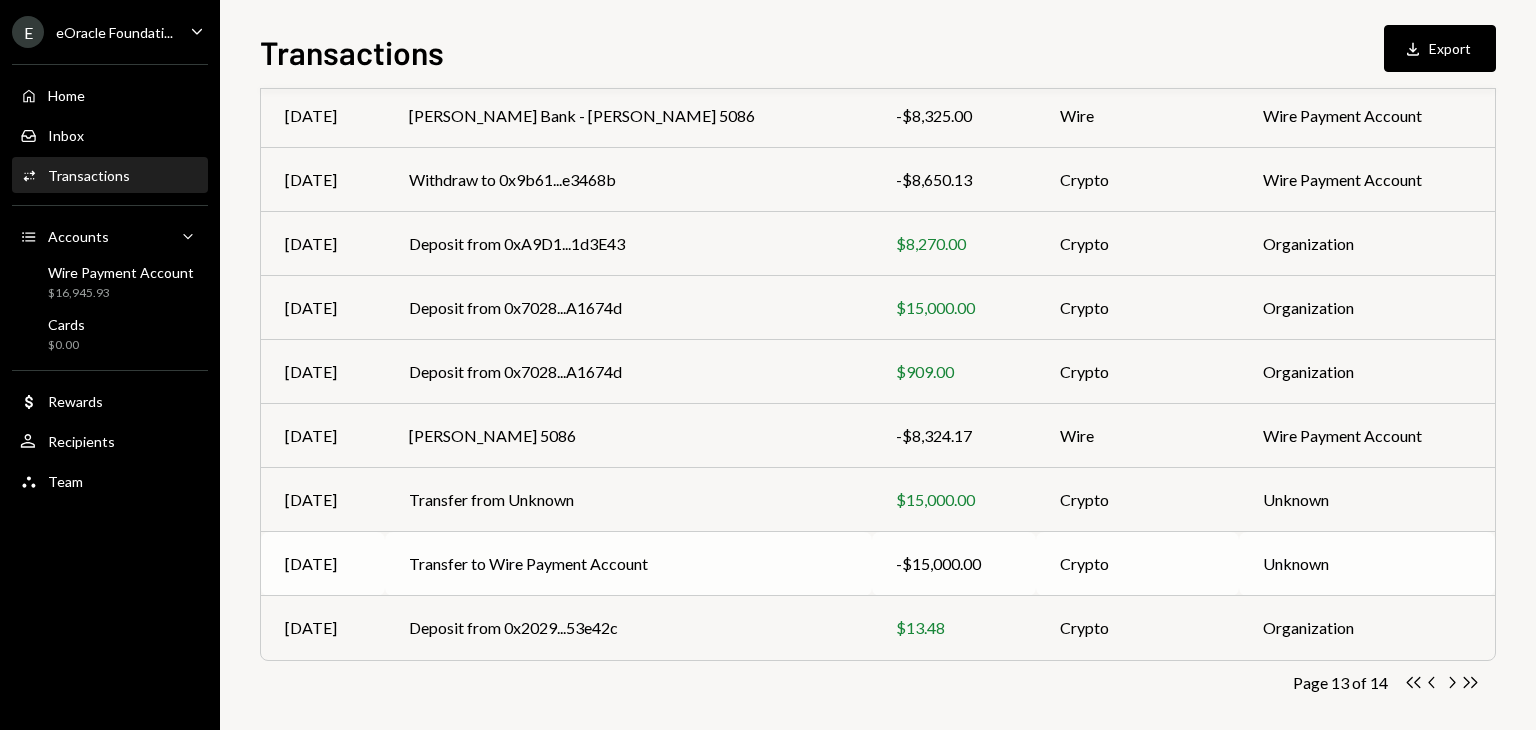 scroll, scrollTop: 313, scrollLeft: 0, axis: vertical 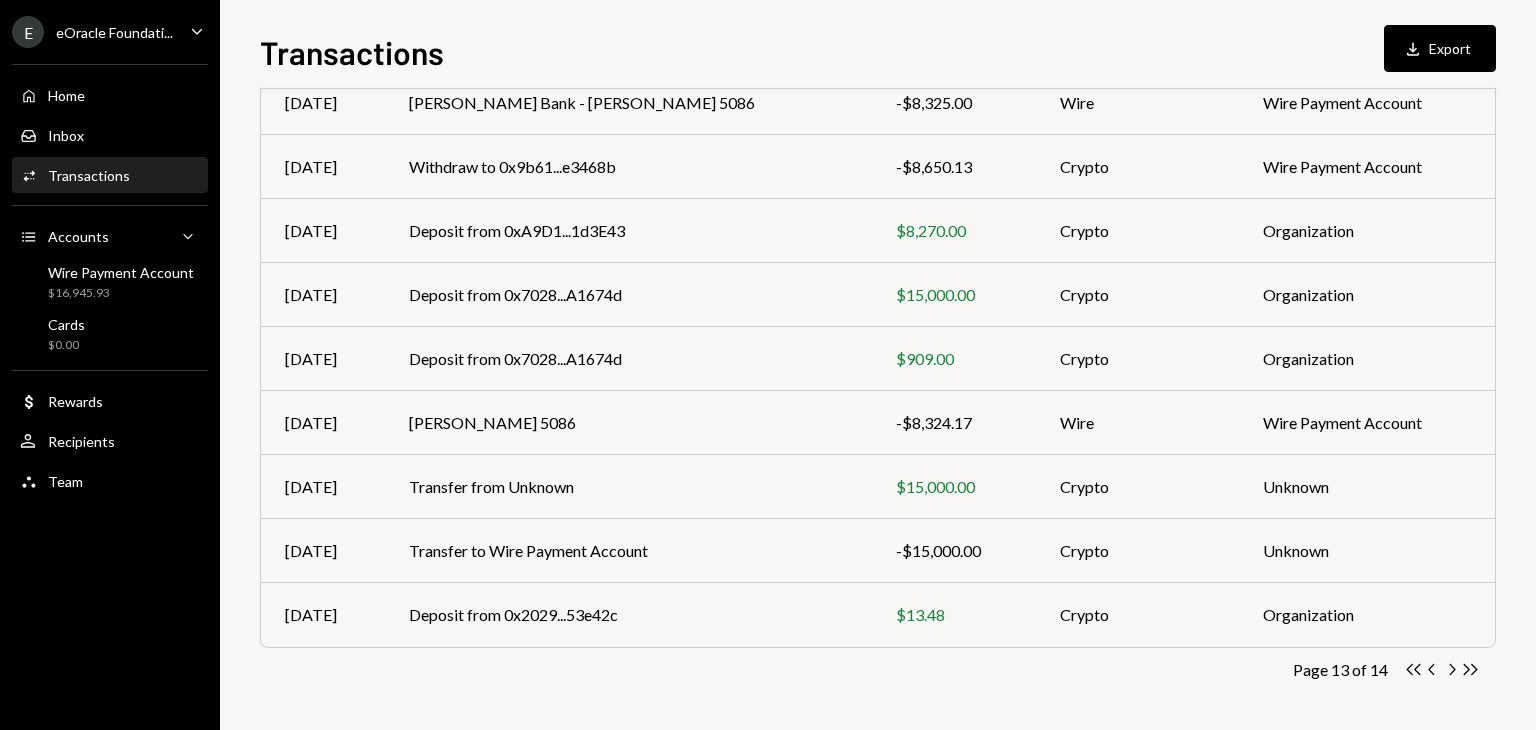 click on "Chevron Left" 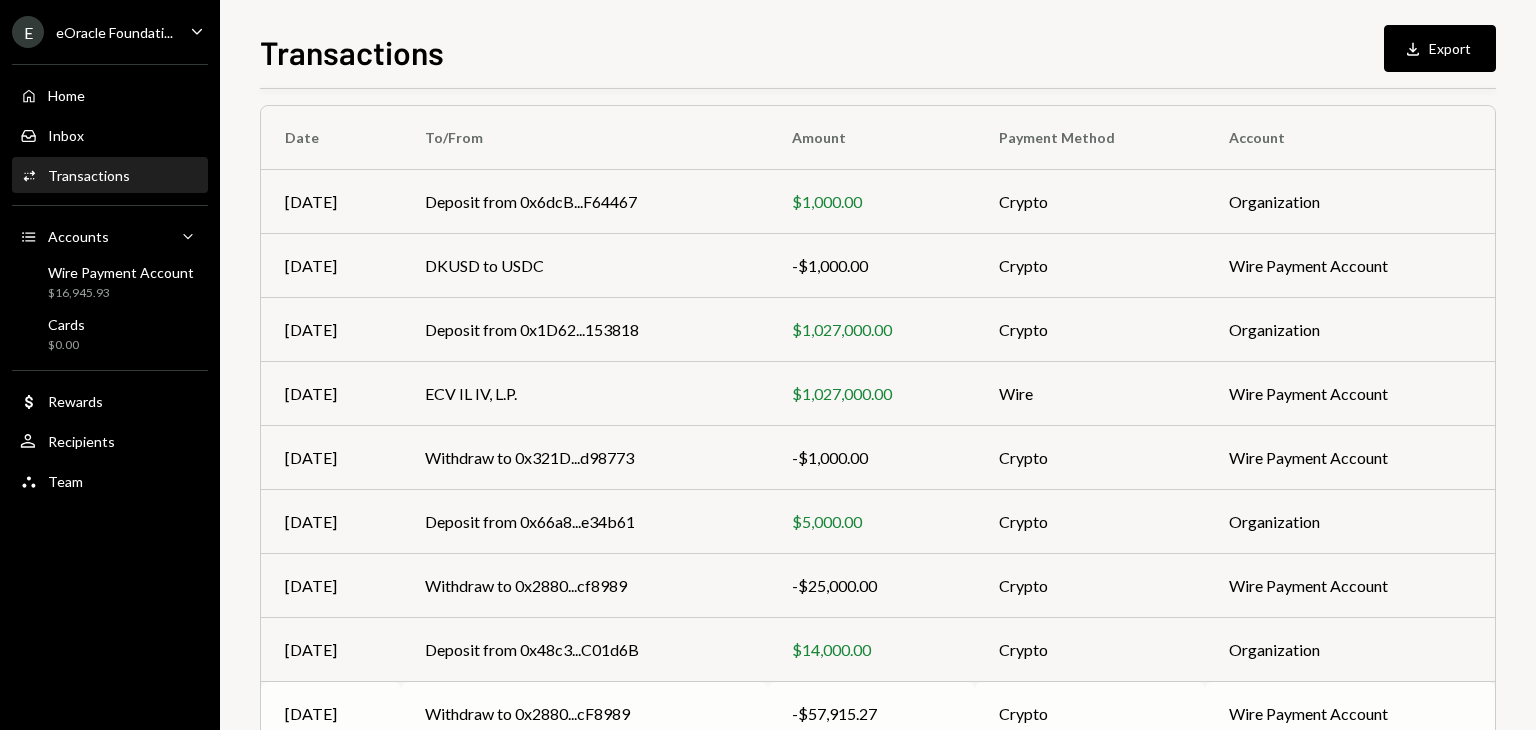 scroll, scrollTop: 313, scrollLeft: 0, axis: vertical 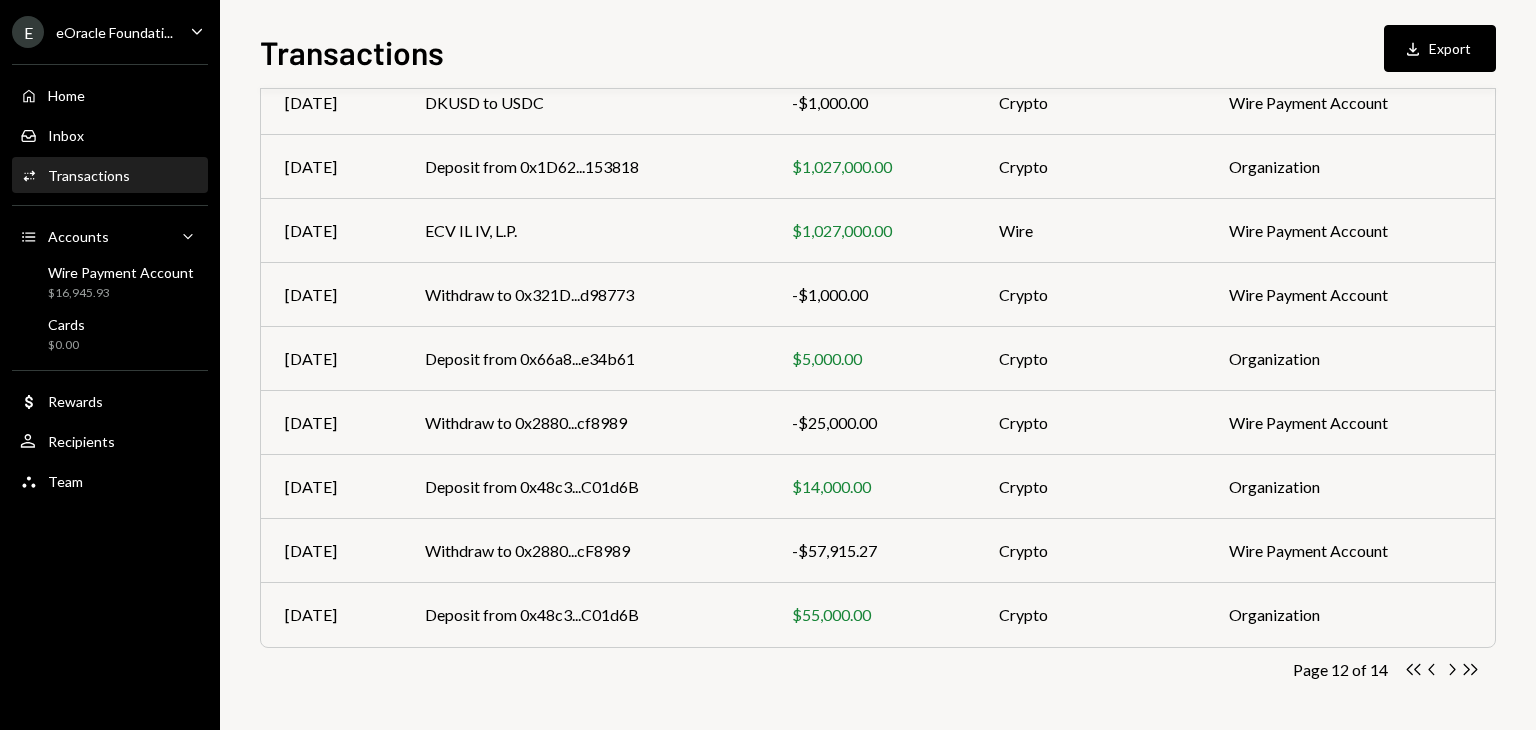click on "Chevron Left" 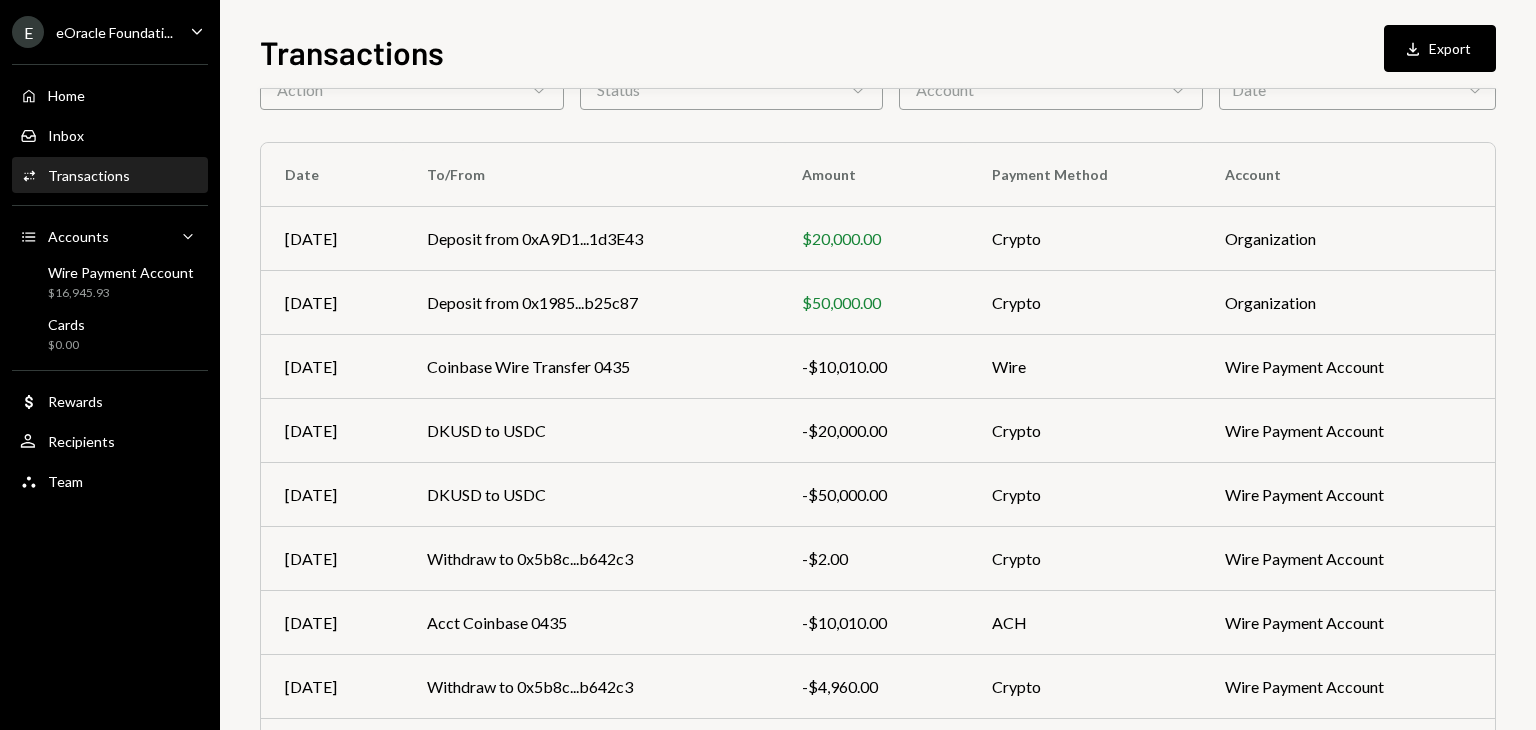 scroll, scrollTop: 313, scrollLeft: 0, axis: vertical 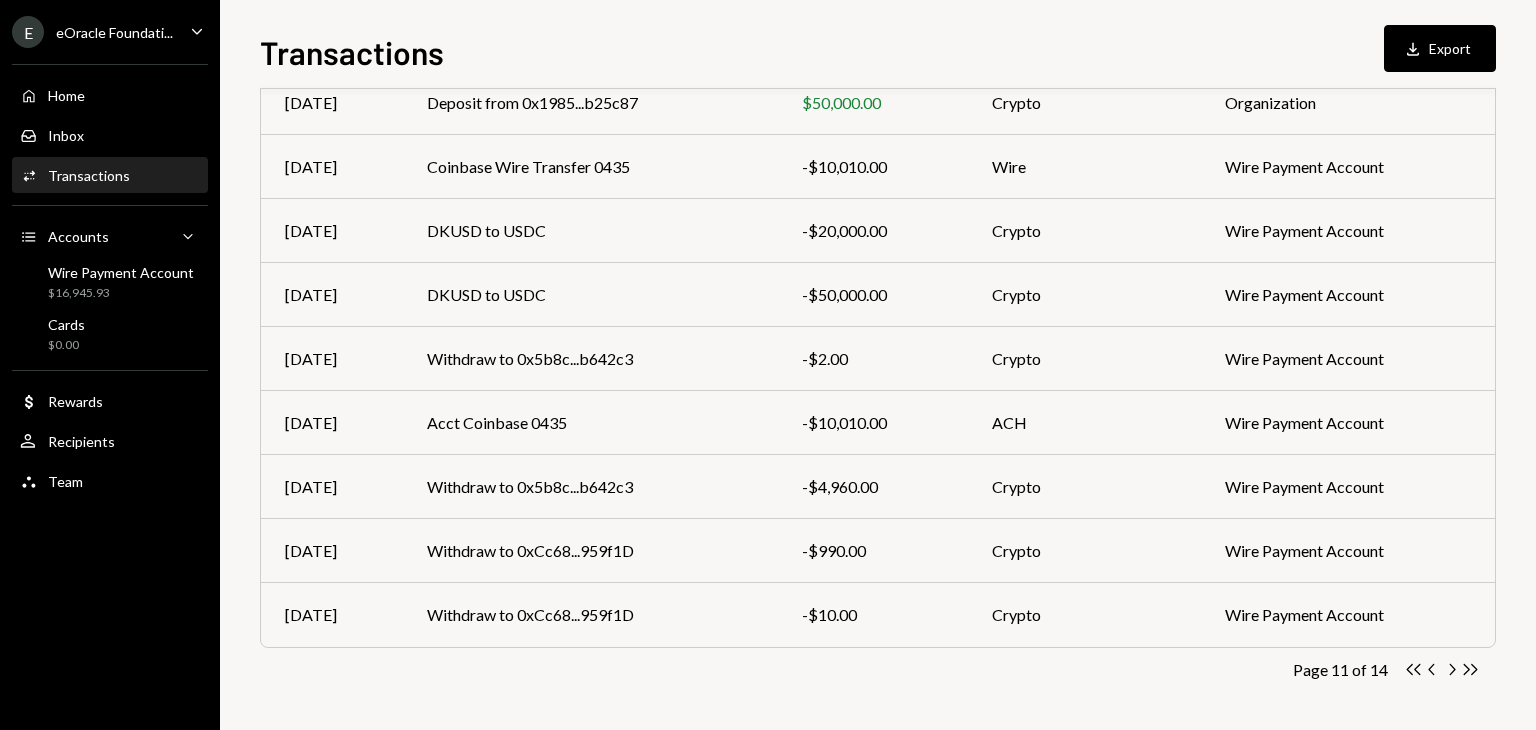 click on "Chevron Left" 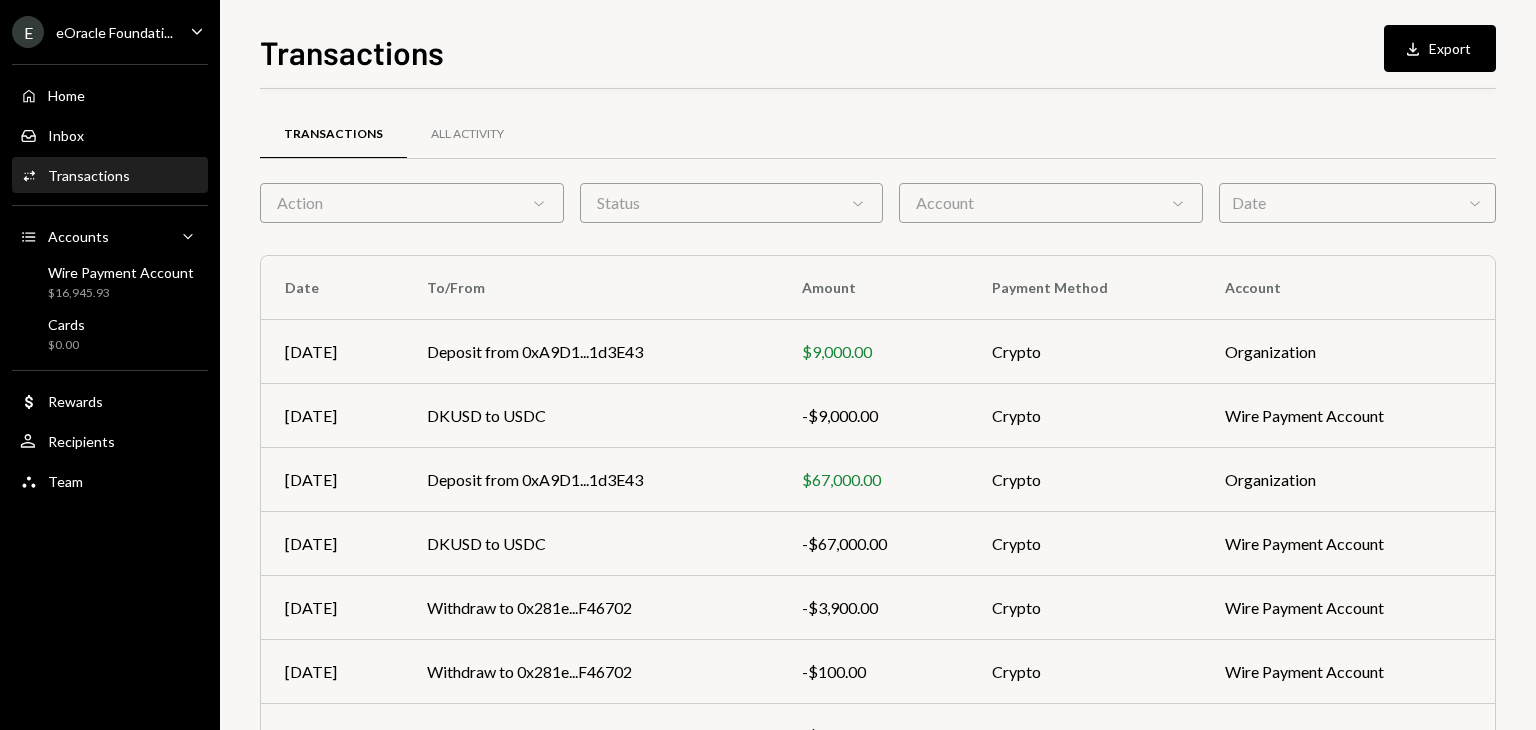 scroll, scrollTop: 313, scrollLeft: 0, axis: vertical 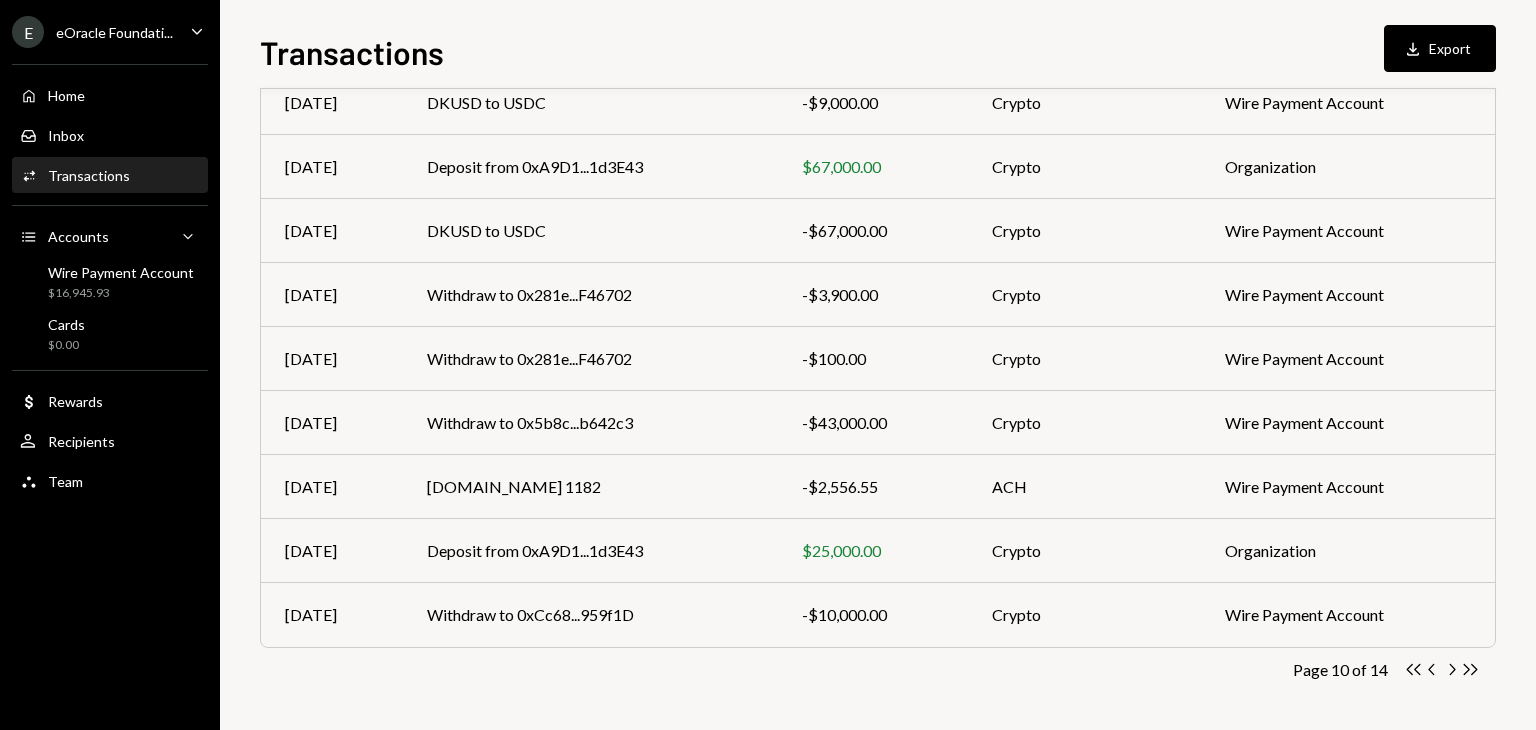 click on "Double Arrow Right" 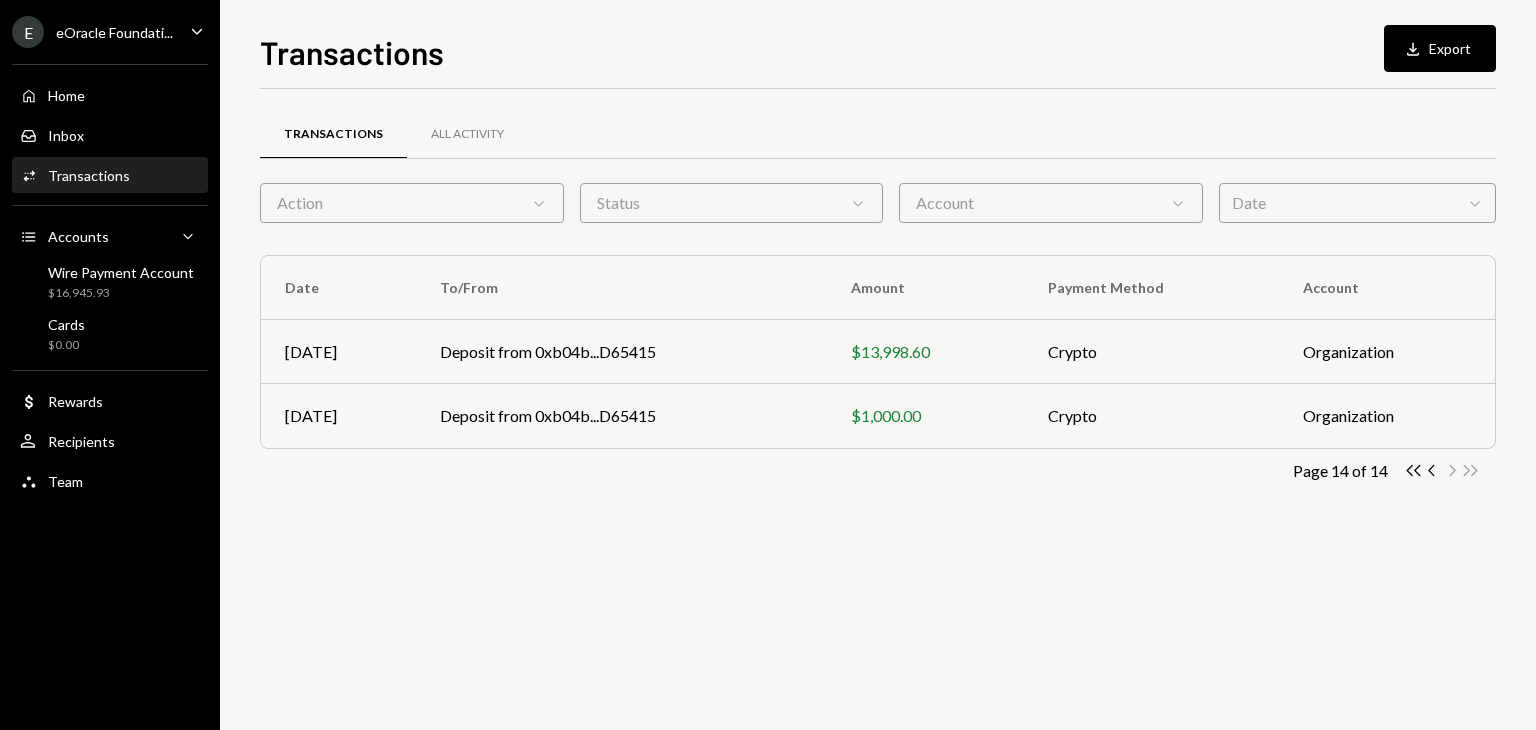 scroll, scrollTop: 0, scrollLeft: 0, axis: both 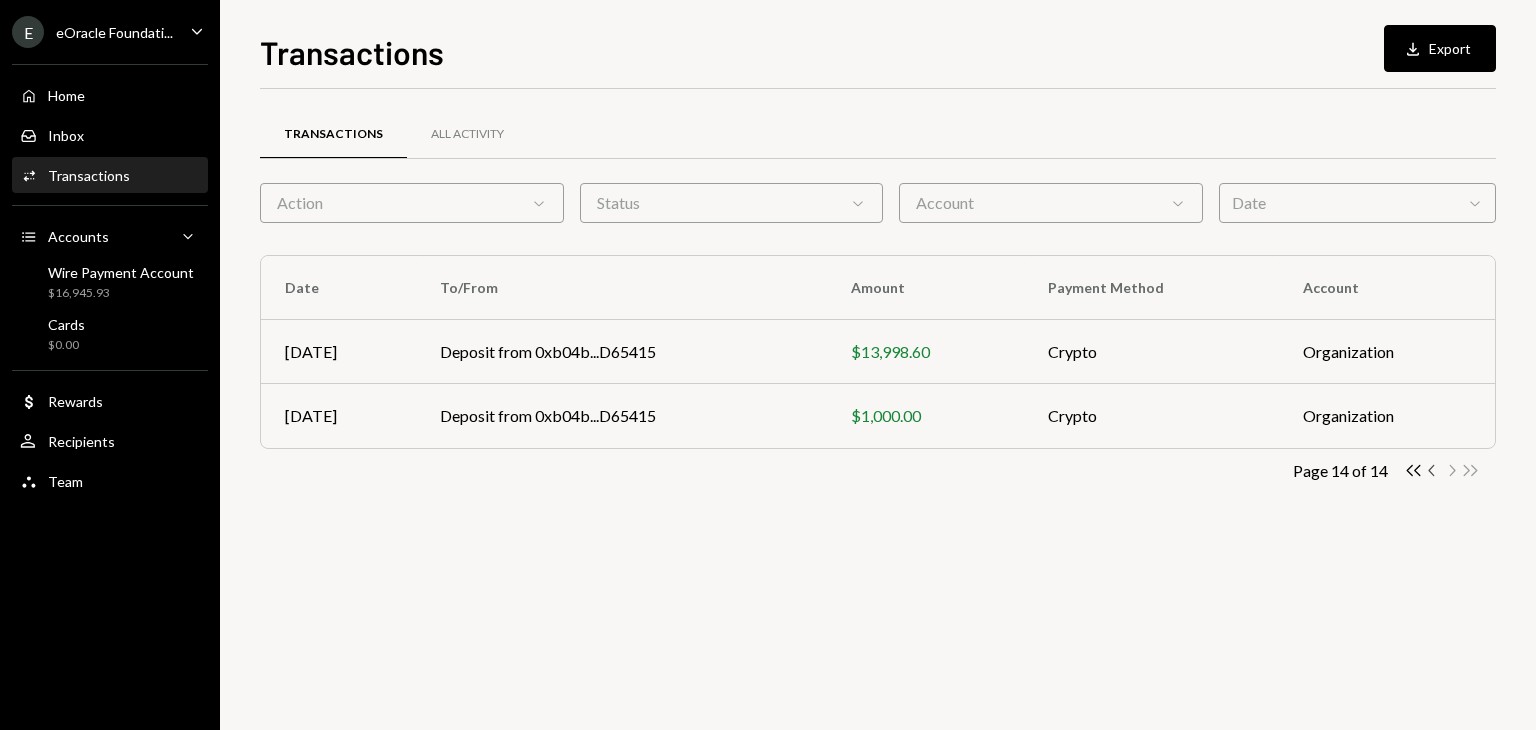 click on "Chevron Left" 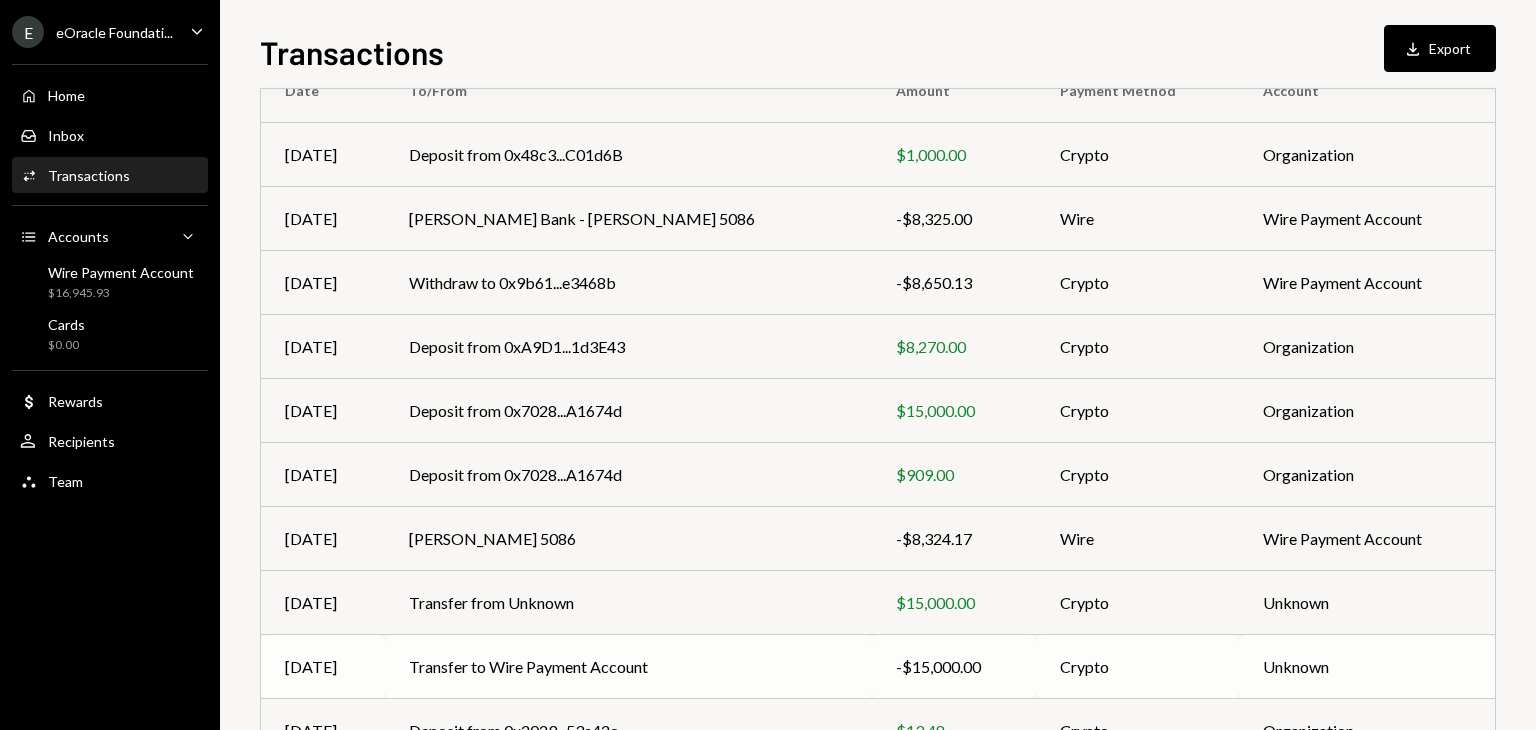 scroll, scrollTop: 313, scrollLeft: 0, axis: vertical 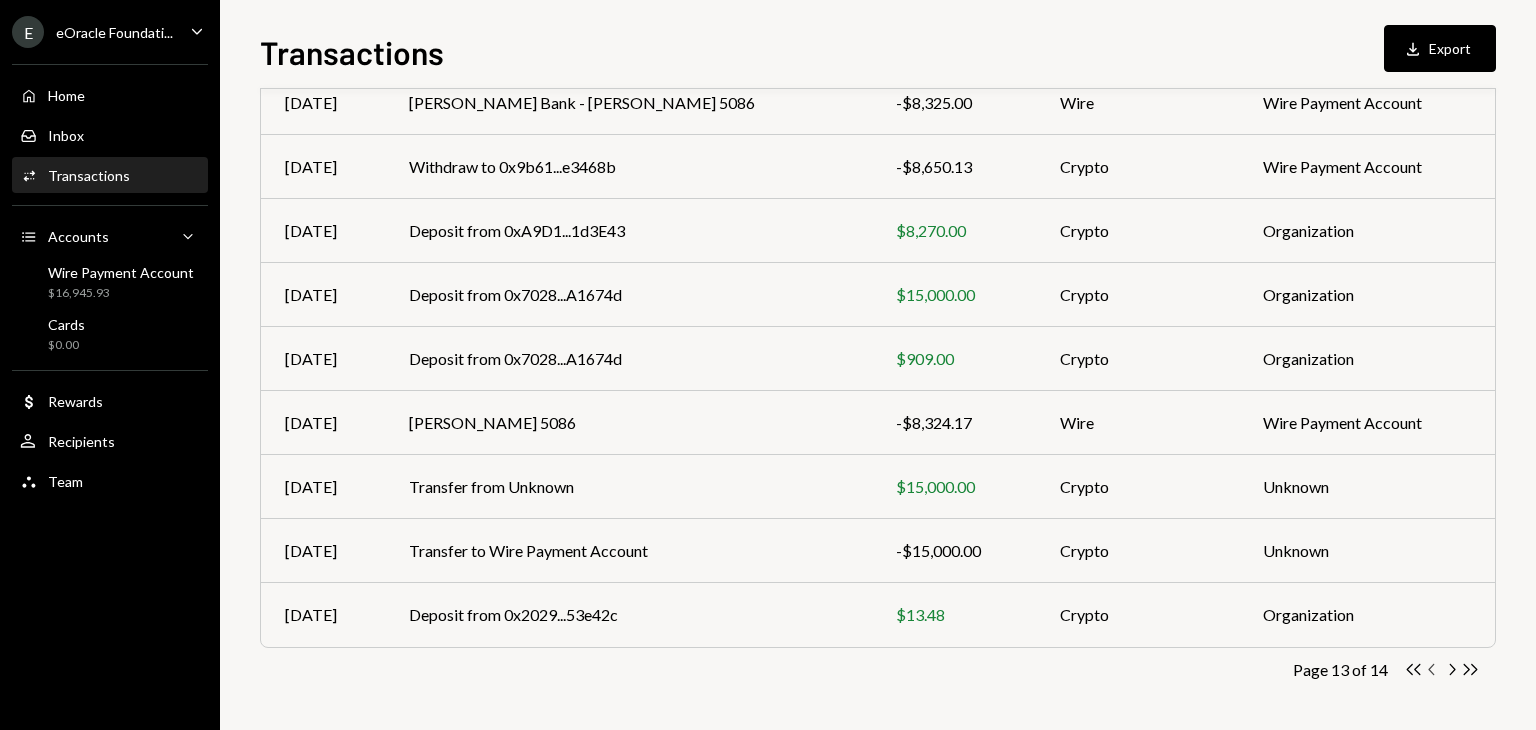 click on "Chevron Left" 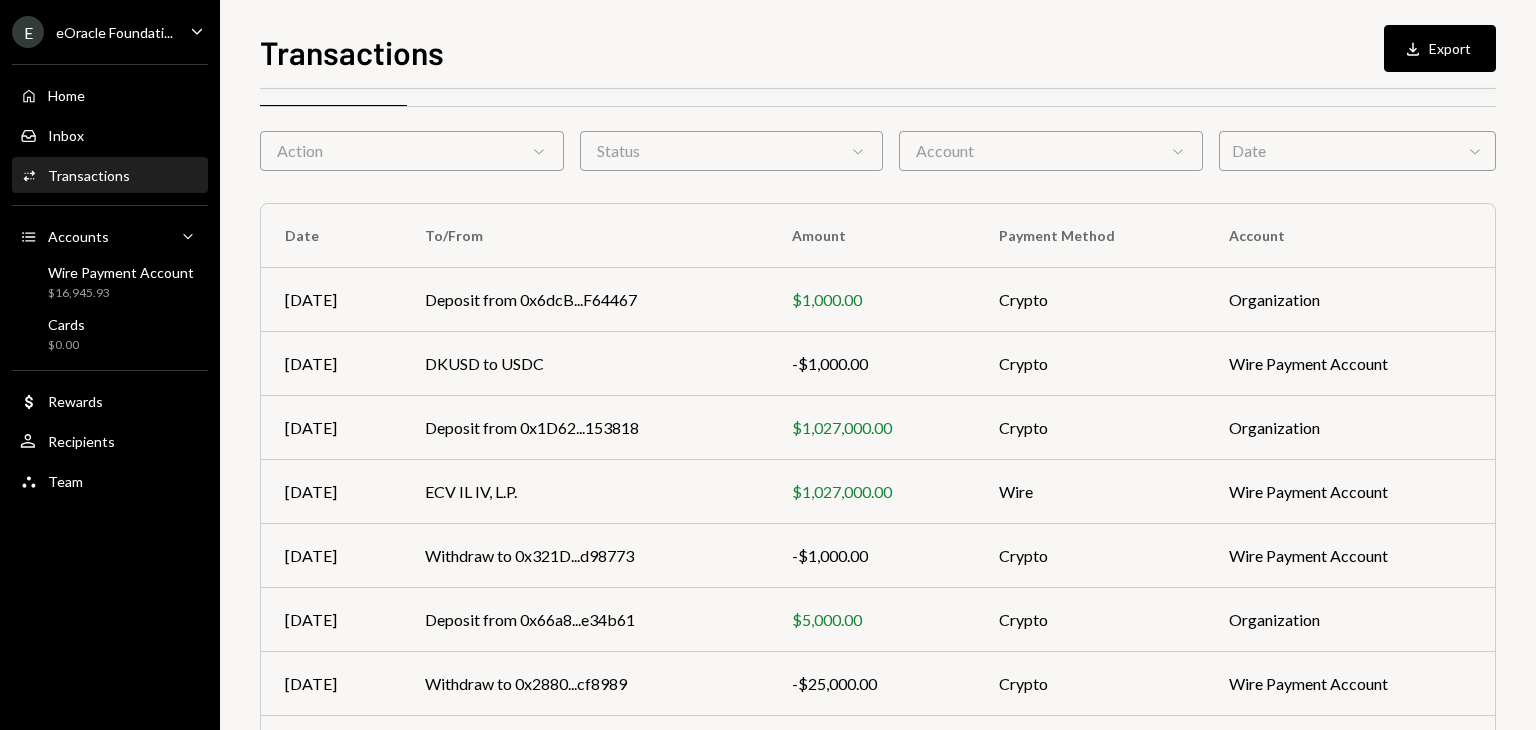 scroll, scrollTop: 0, scrollLeft: 0, axis: both 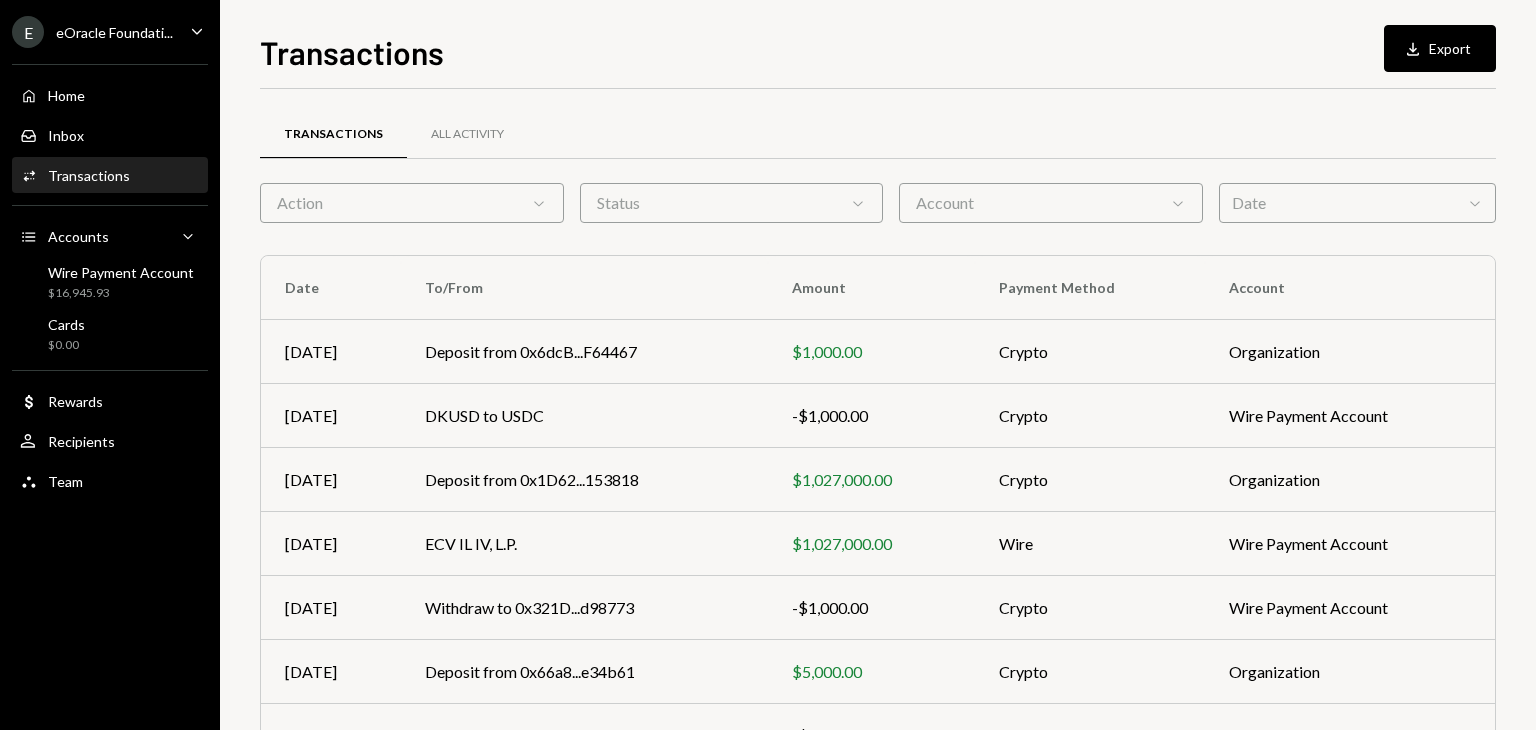 click on "E eOracle Foundati..." at bounding box center (92, 32) 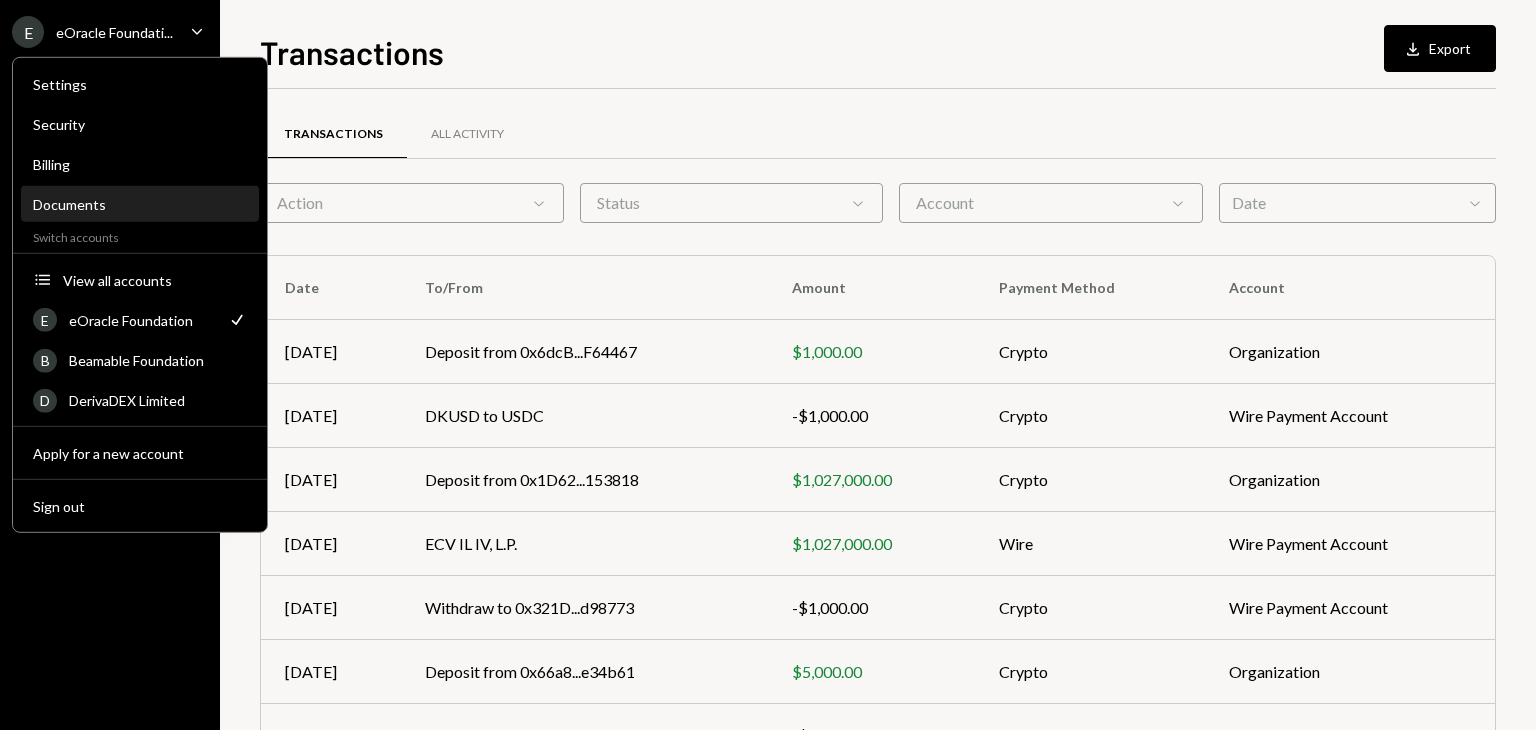 click on "Documents" at bounding box center (140, 204) 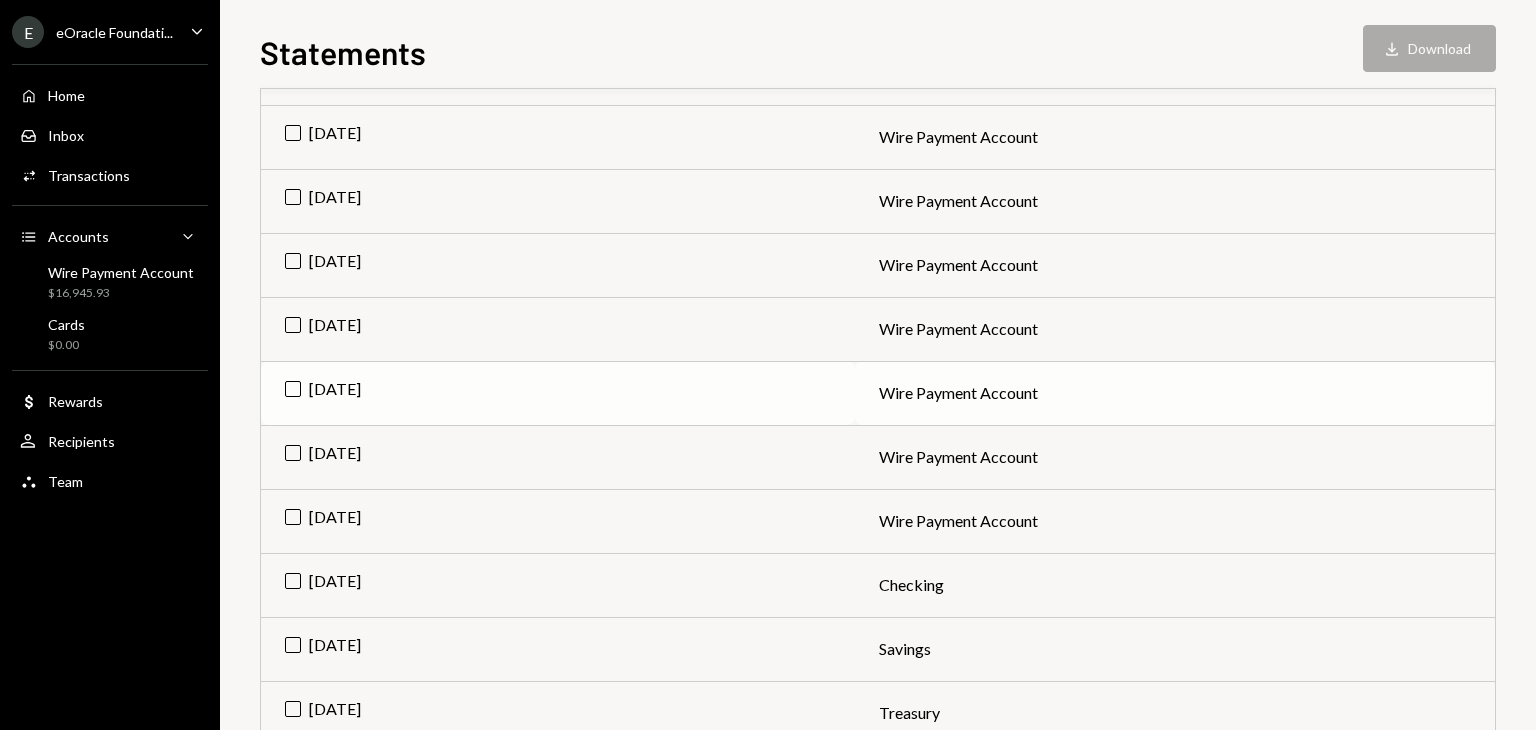 scroll, scrollTop: 500, scrollLeft: 0, axis: vertical 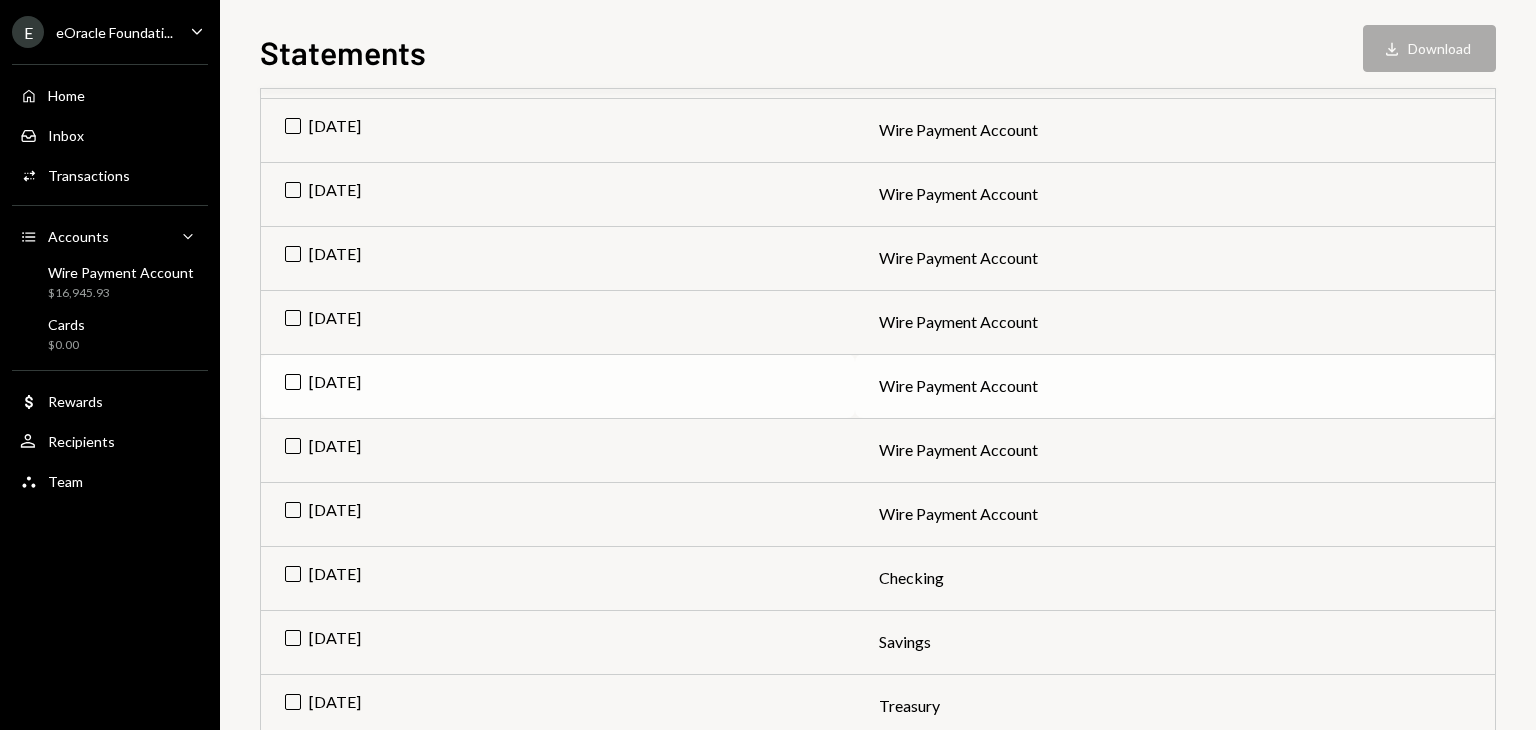 click on "[DATE]" at bounding box center [558, 386] 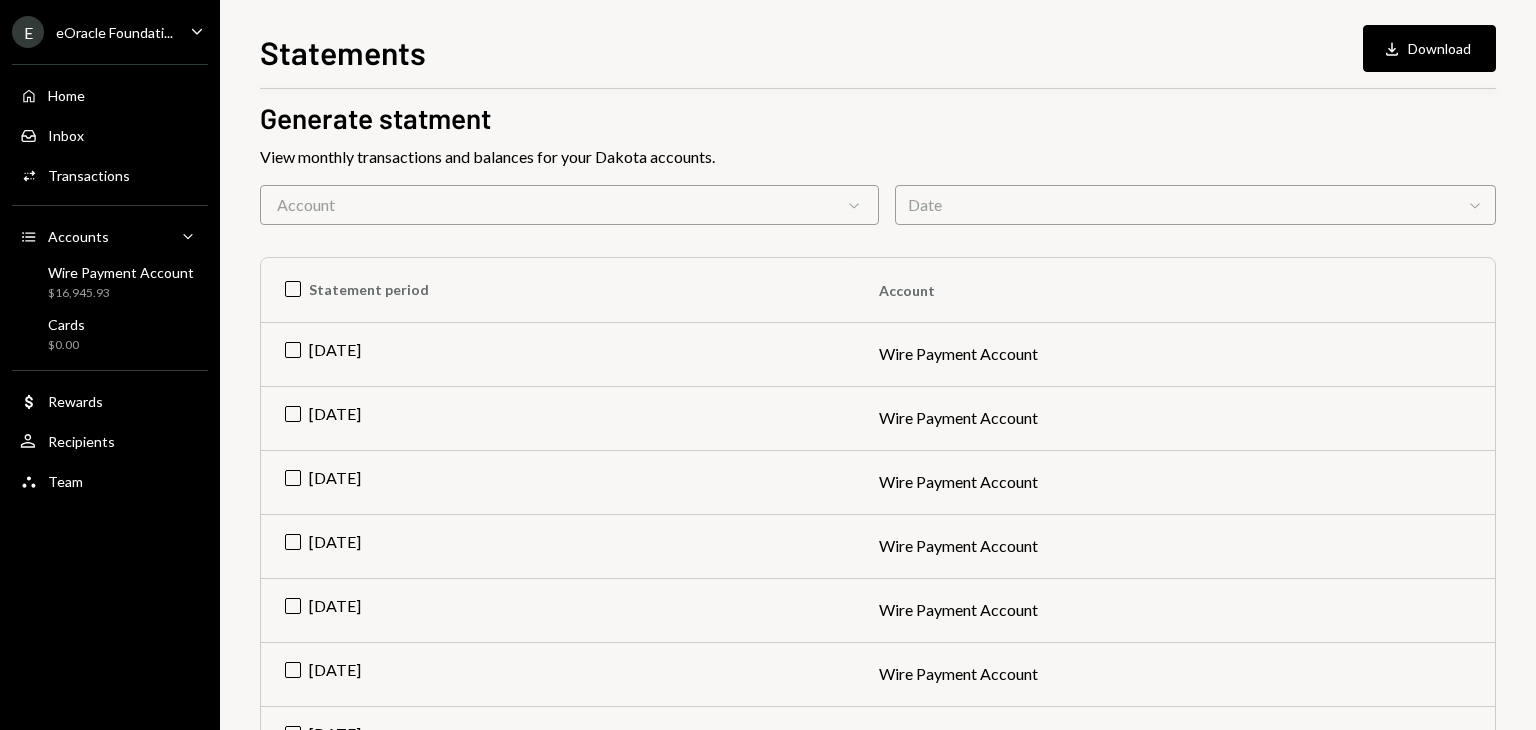 scroll, scrollTop: 0, scrollLeft: 0, axis: both 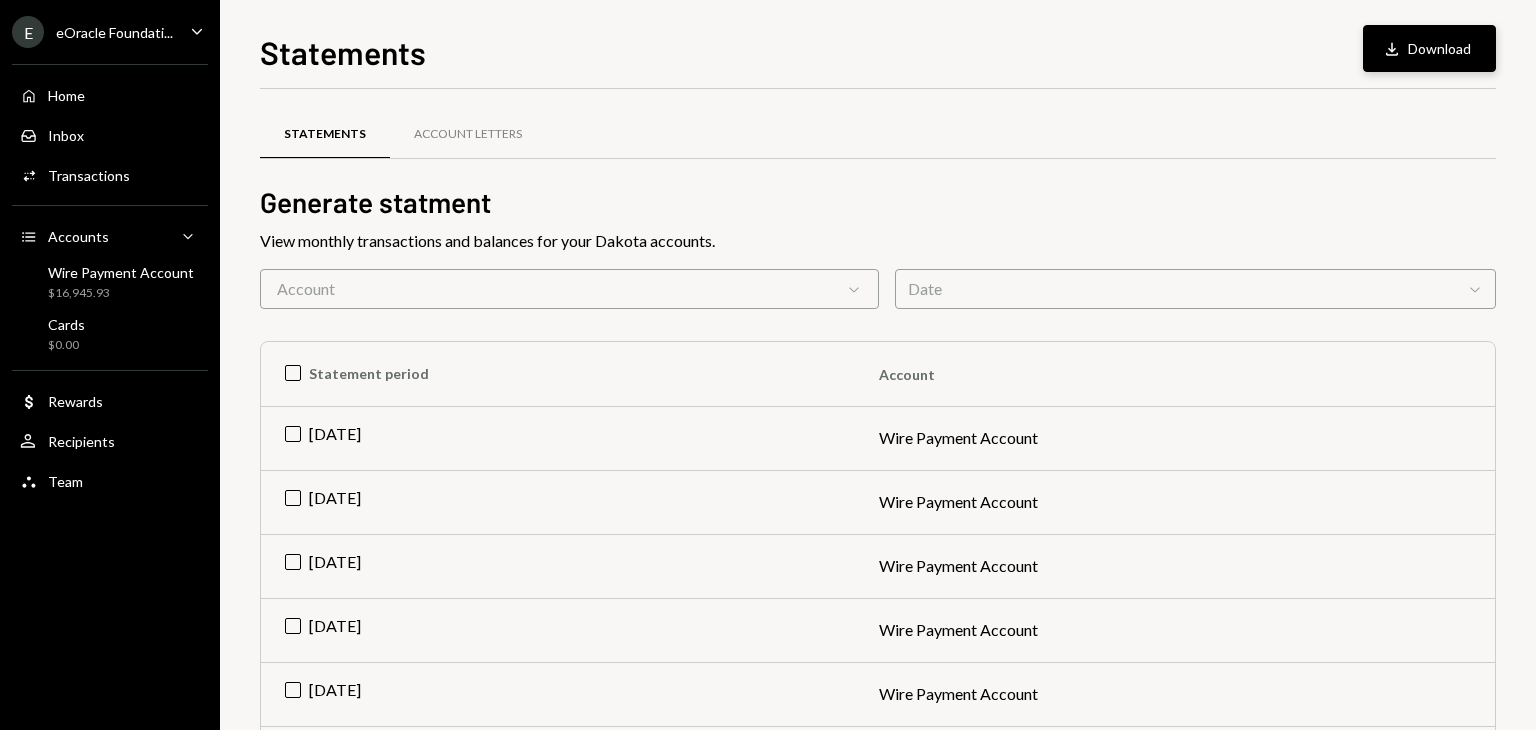 click on "Download Download" at bounding box center (1429, 48) 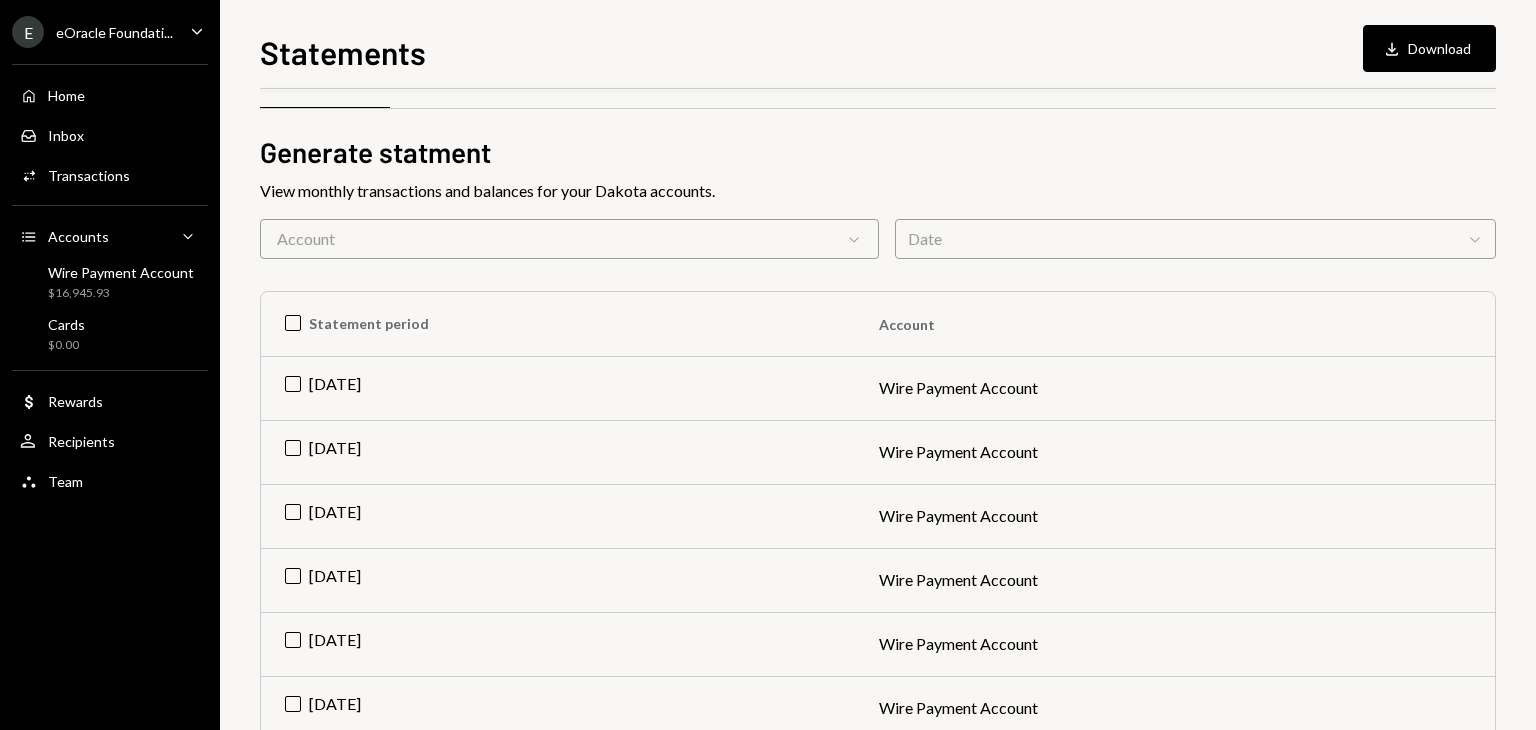 scroll, scrollTop: 0, scrollLeft: 0, axis: both 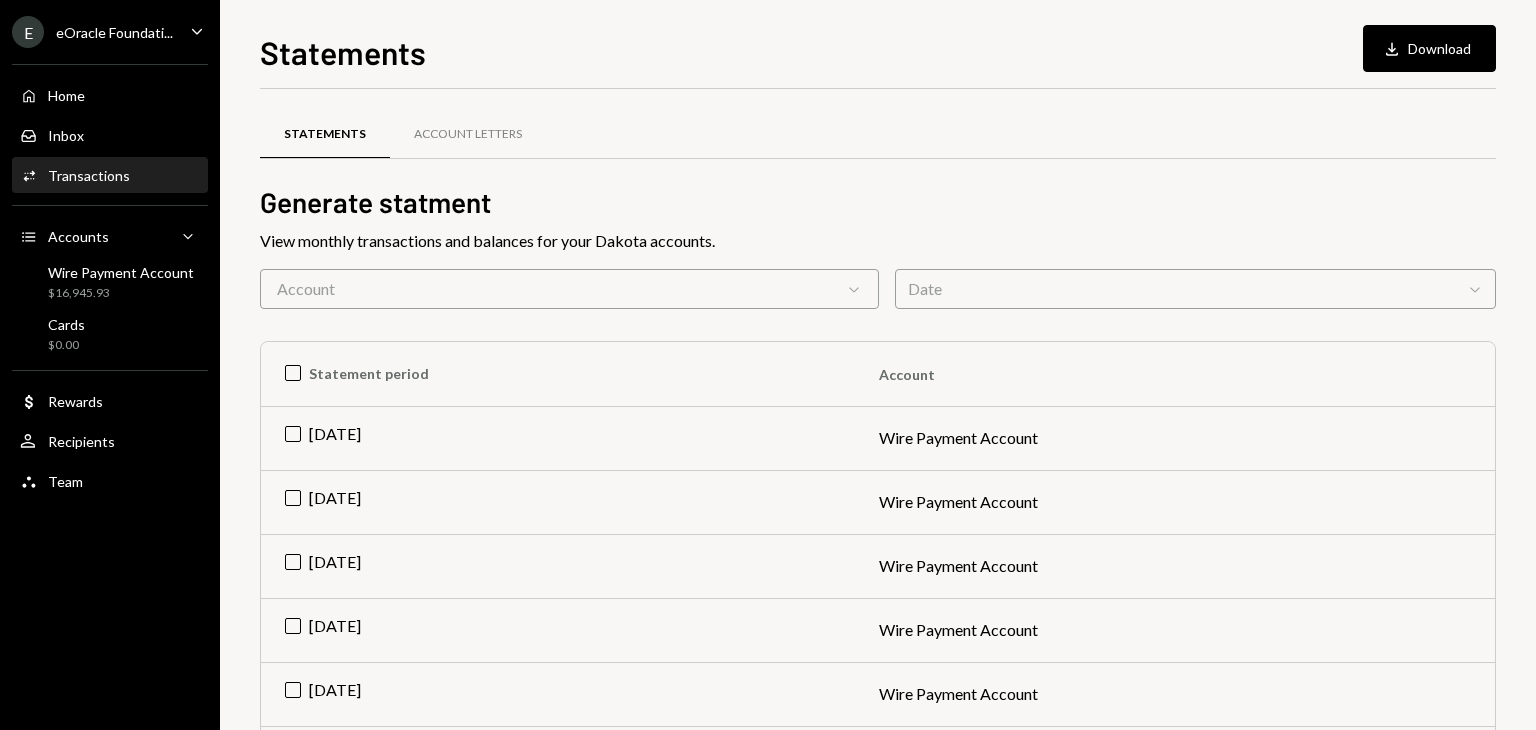 click on "Transactions" at bounding box center [89, 175] 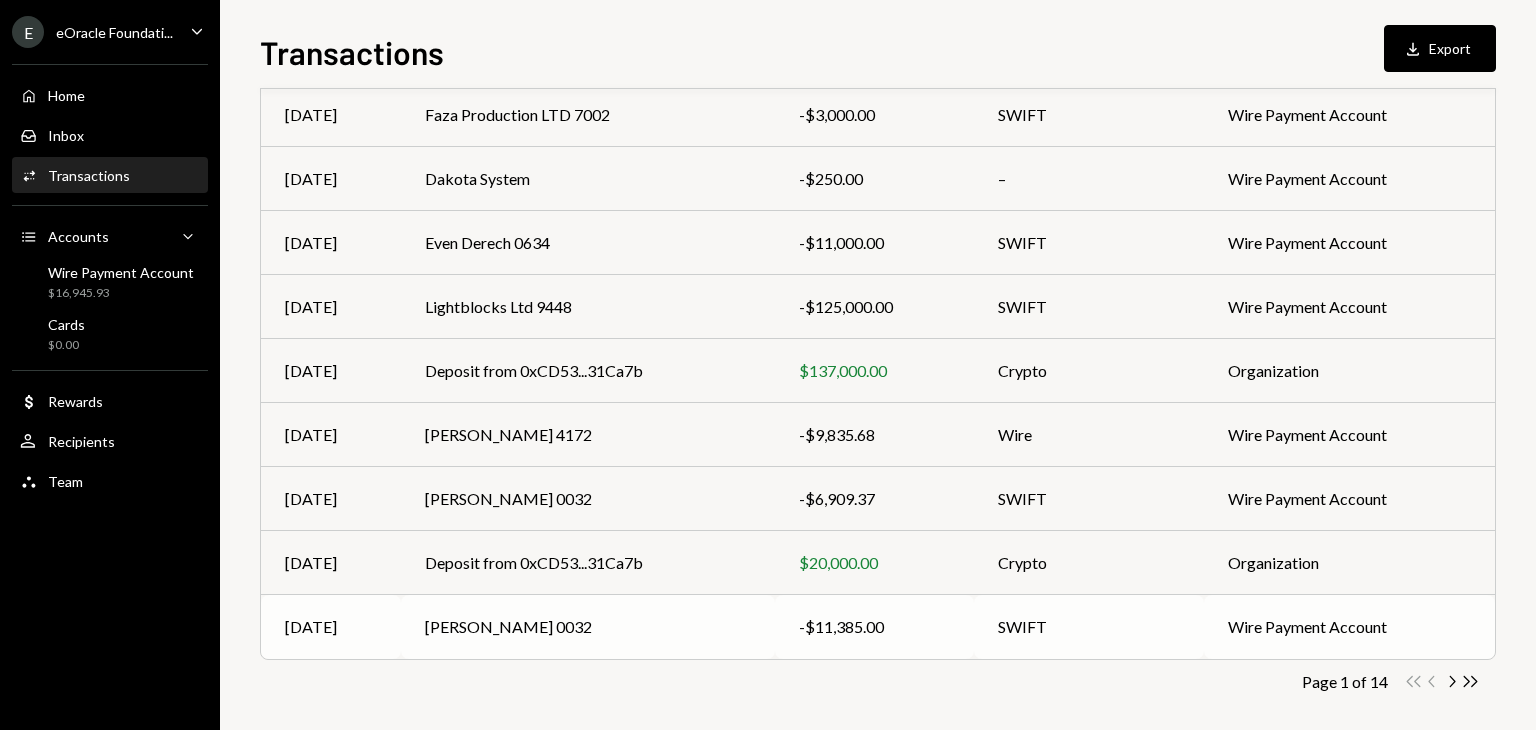 scroll, scrollTop: 313, scrollLeft: 0, axis: vertical 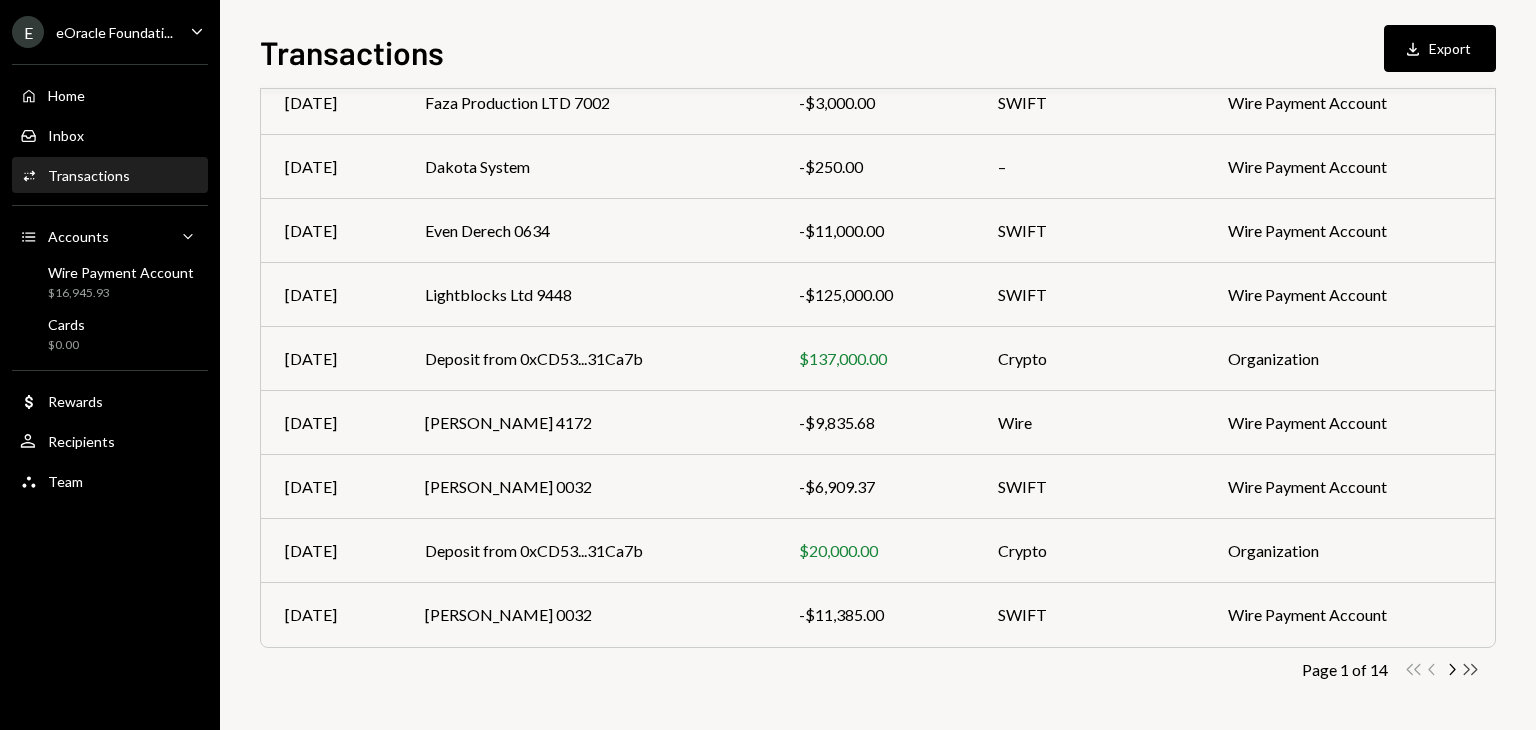 click on "Double Arrow Right" 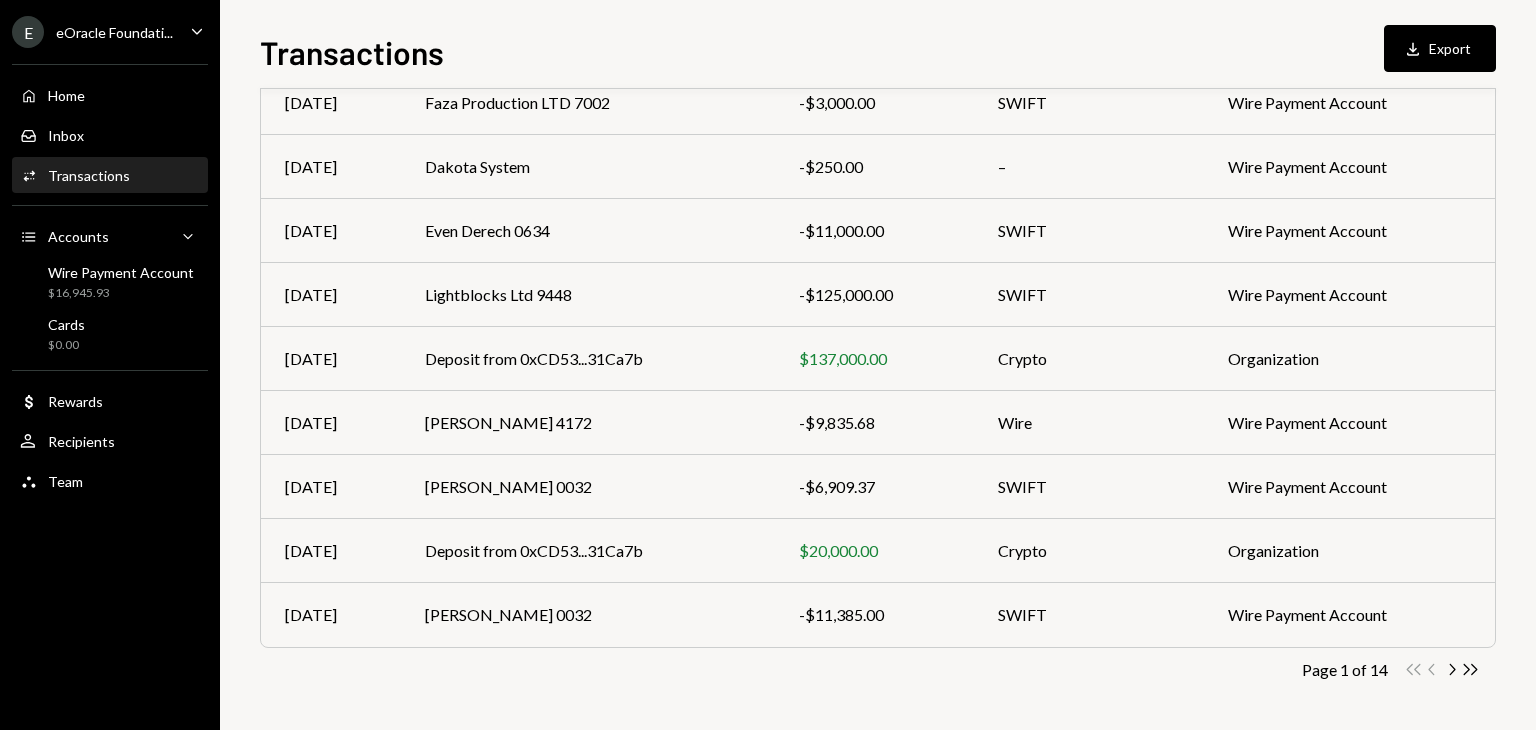 scroll, scrollTop: 0, scrollLeft: 0, axis: both 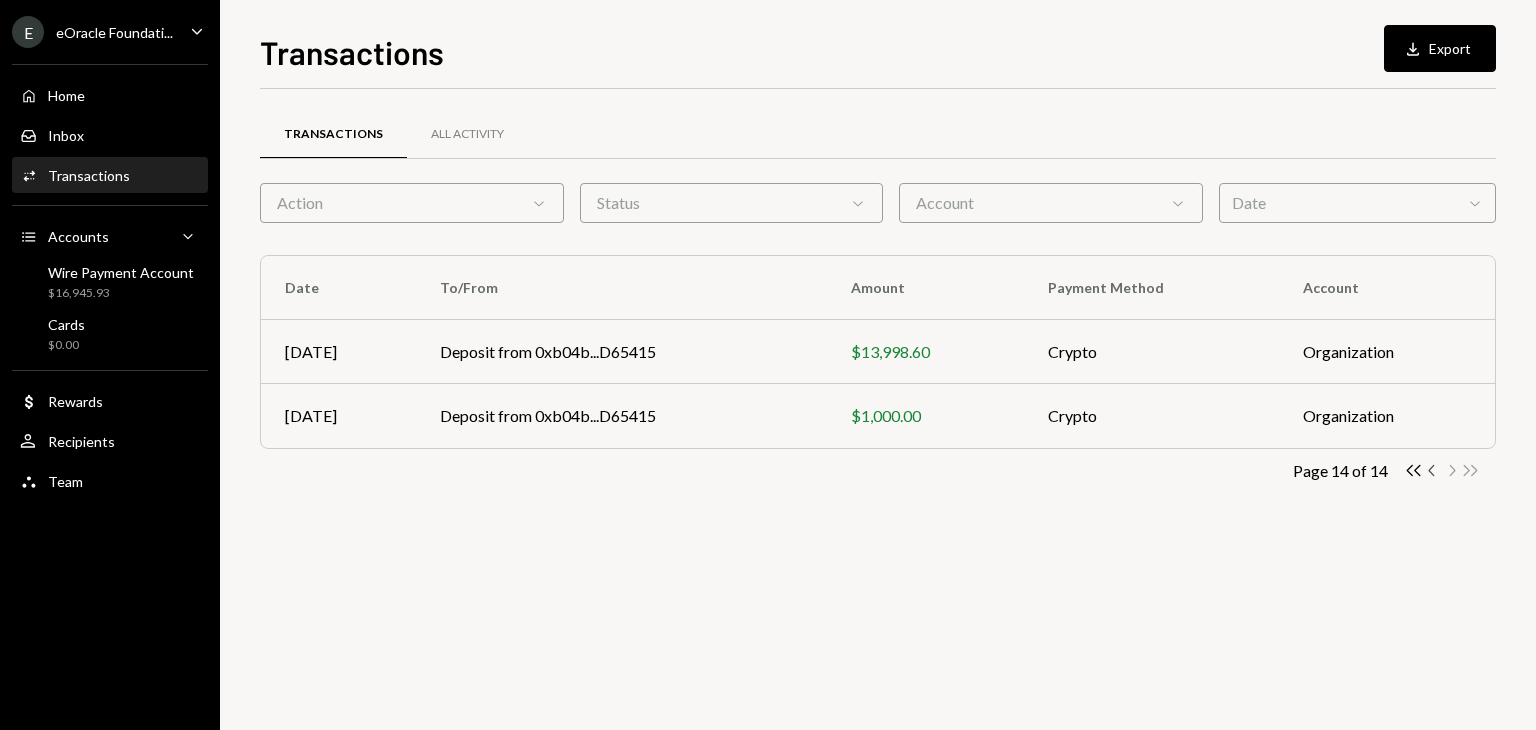 click on "Chevron Left" 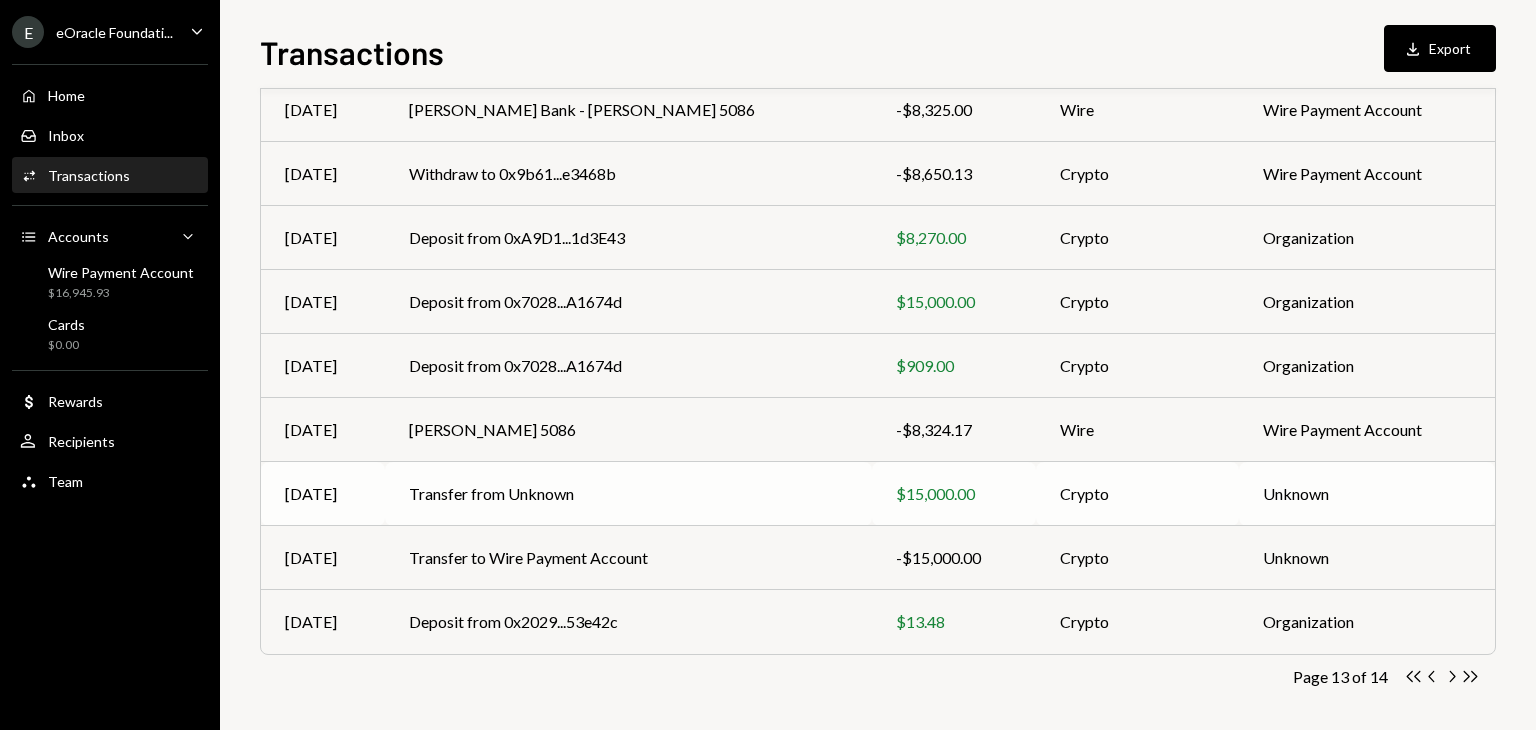 scroll, scrollTop: 313, scrollLeft: 0, axis: vertical 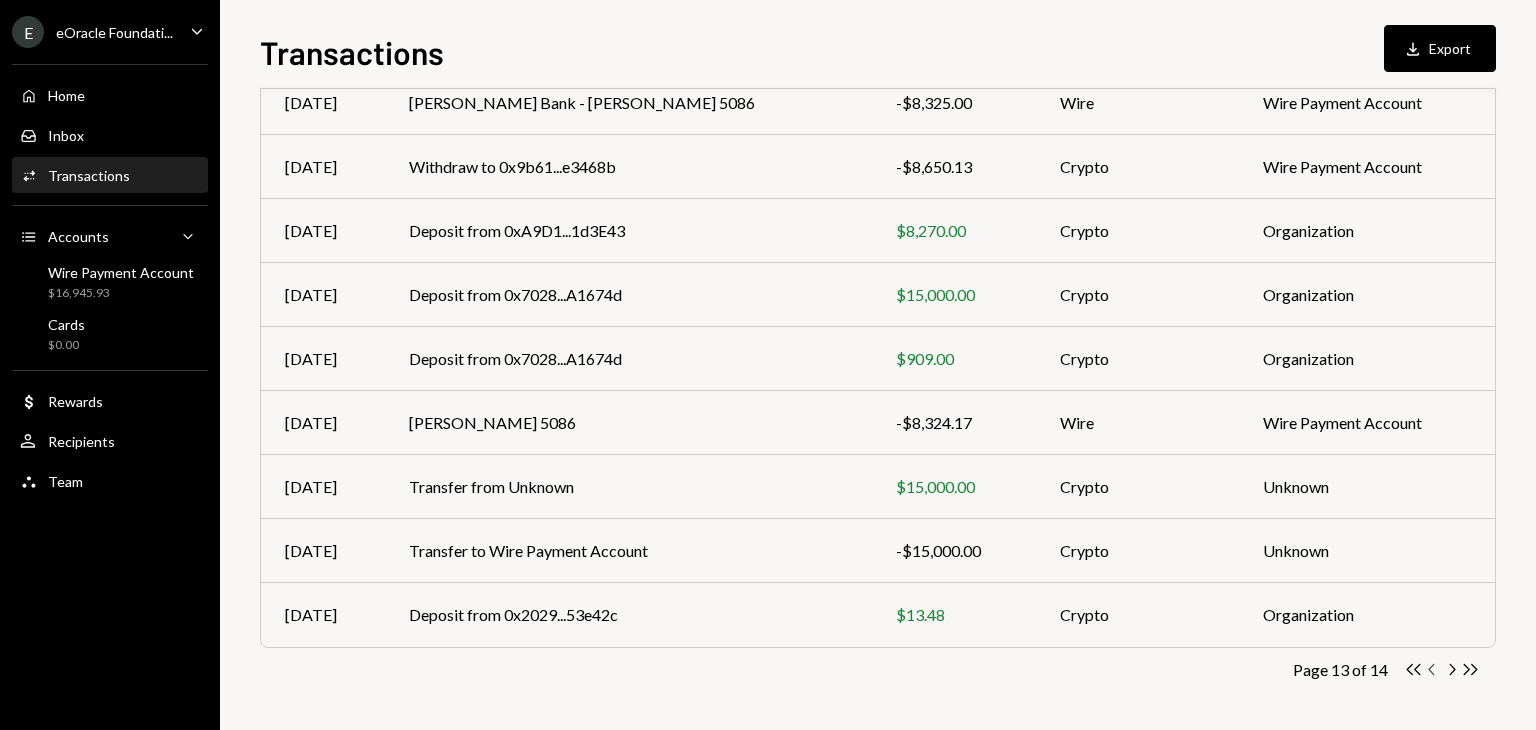 click on "Chevron Left" 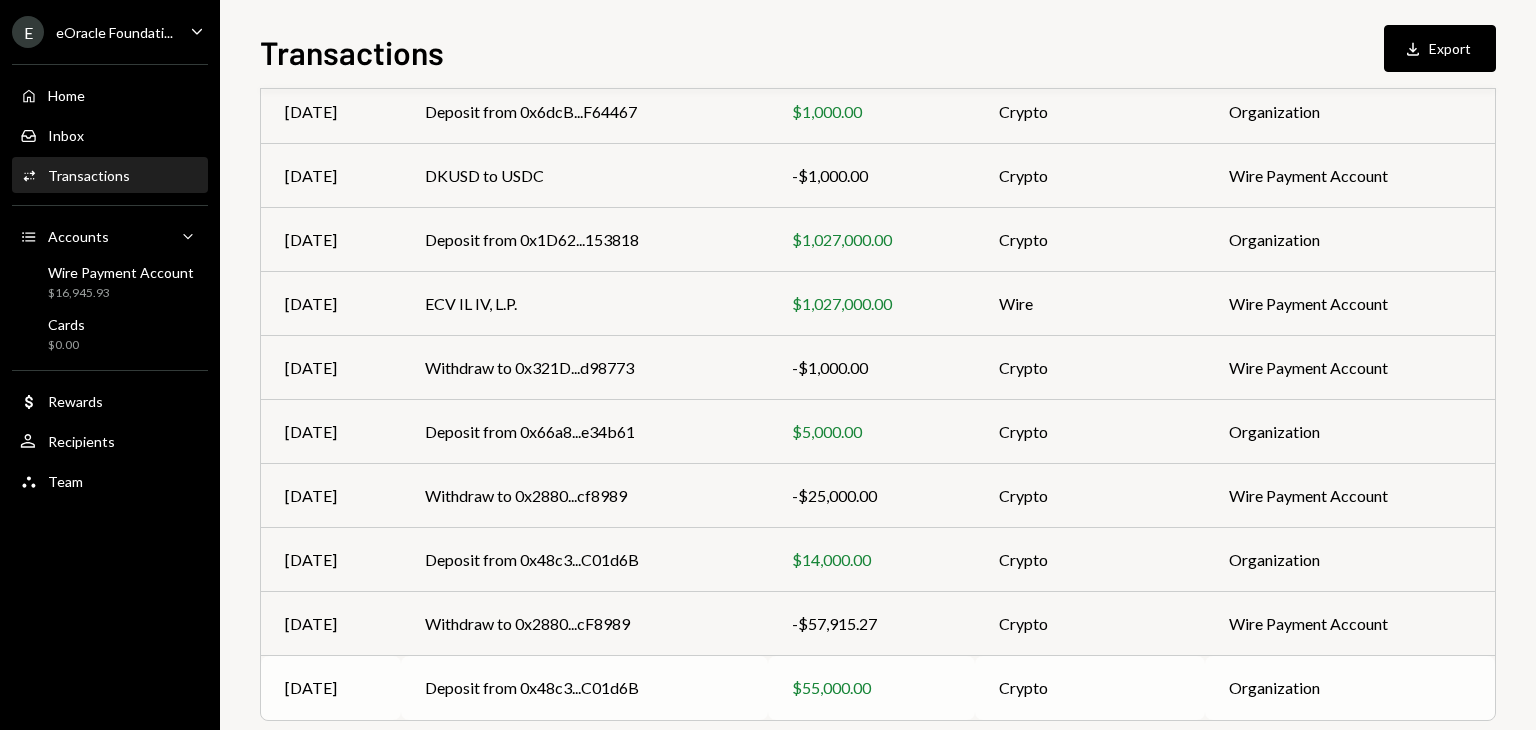 scroll, scrollTop: 313, scrollLeft: 0, axis: vertical 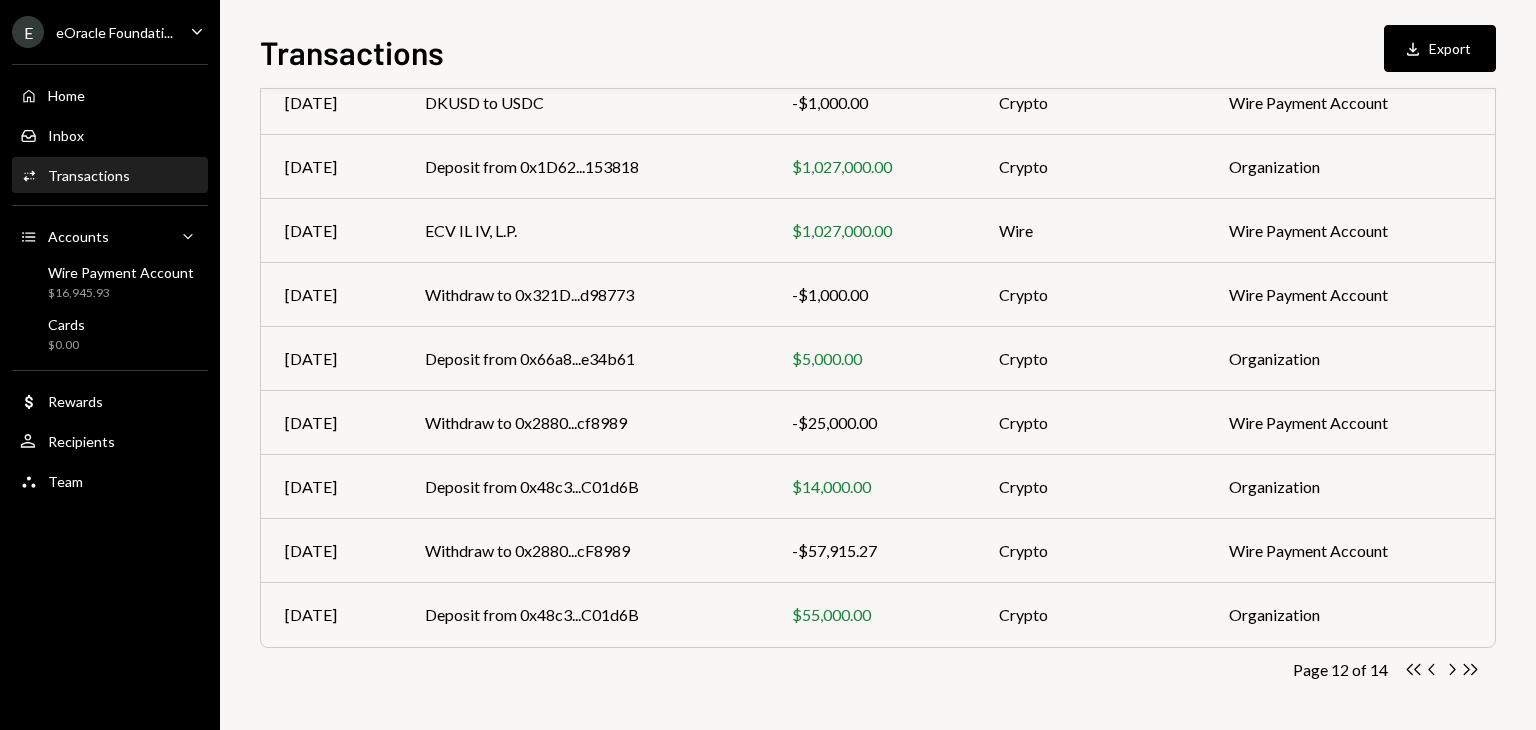 click on "Chevron Left" 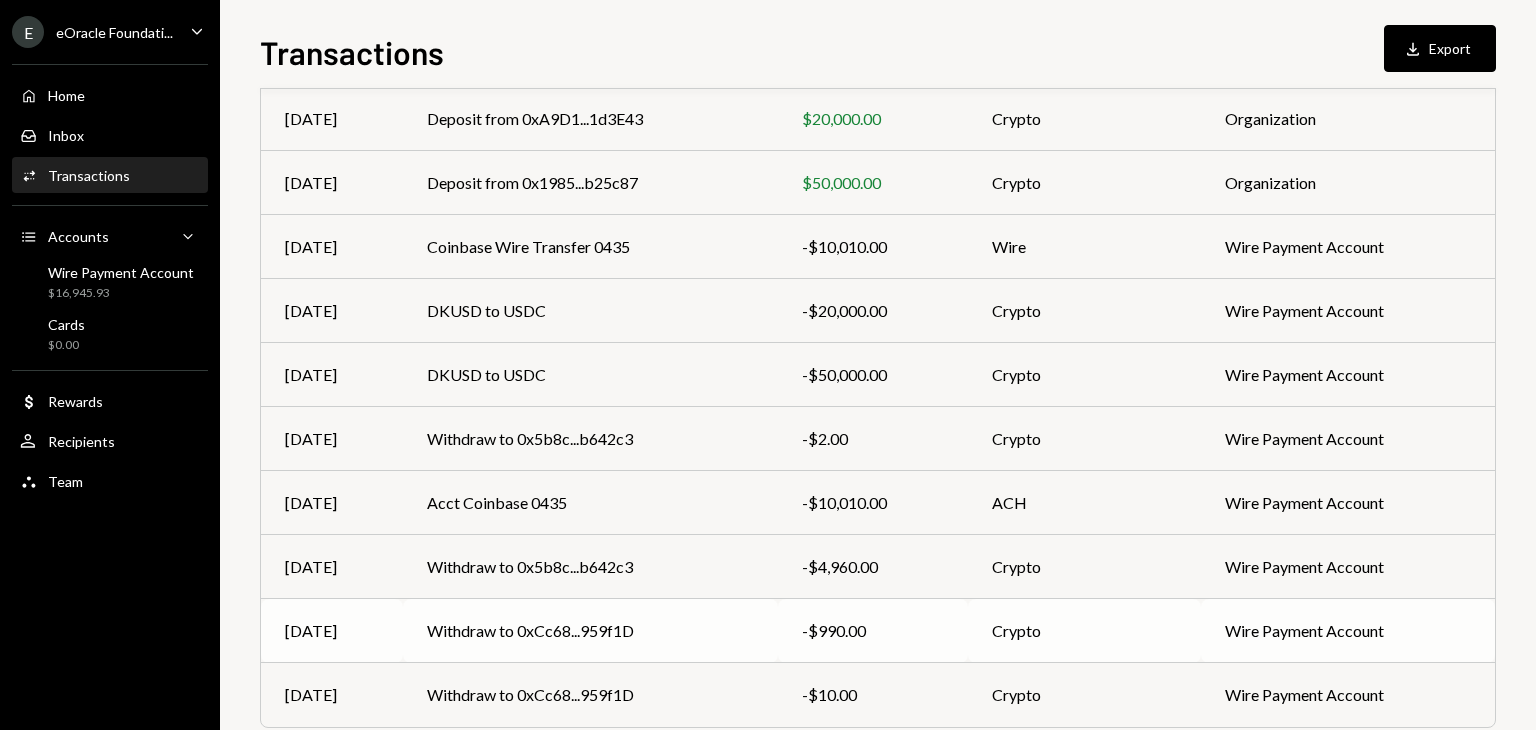 scroll, scrollTop: 313, scrollLeft: 0, axis: vertical 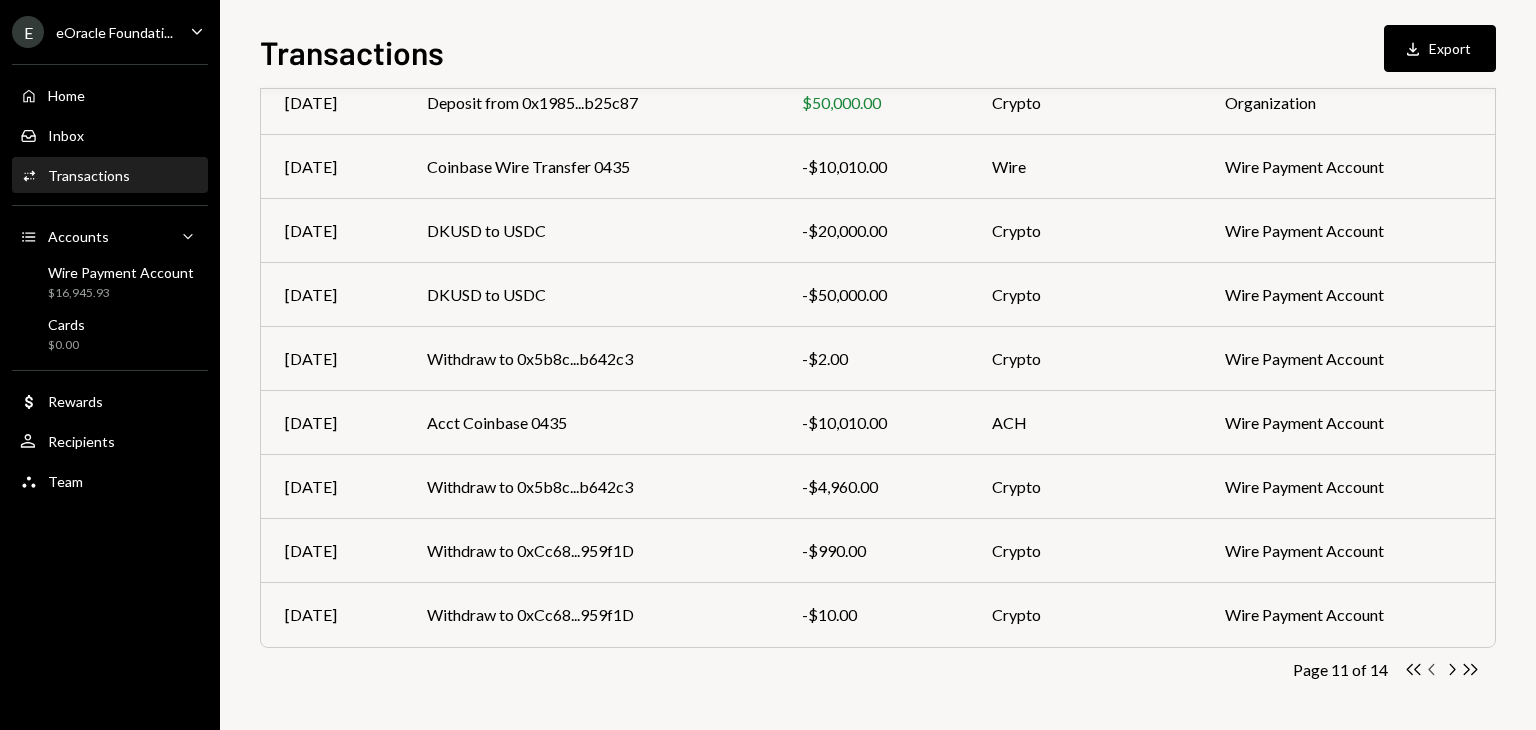 click on "Chevron Left" 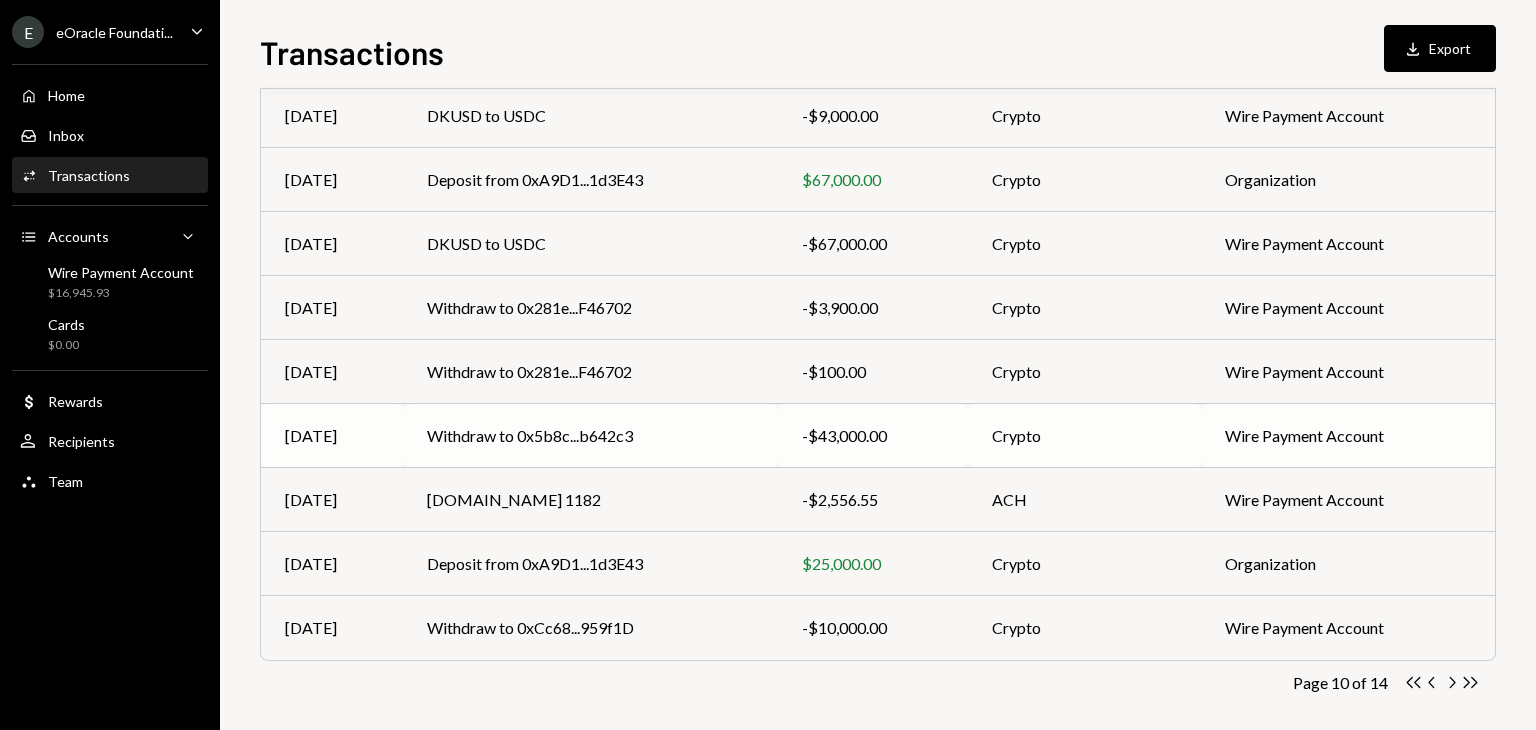 scroll, scrollTop: 313, scrollLeft: 0, axis: vertical 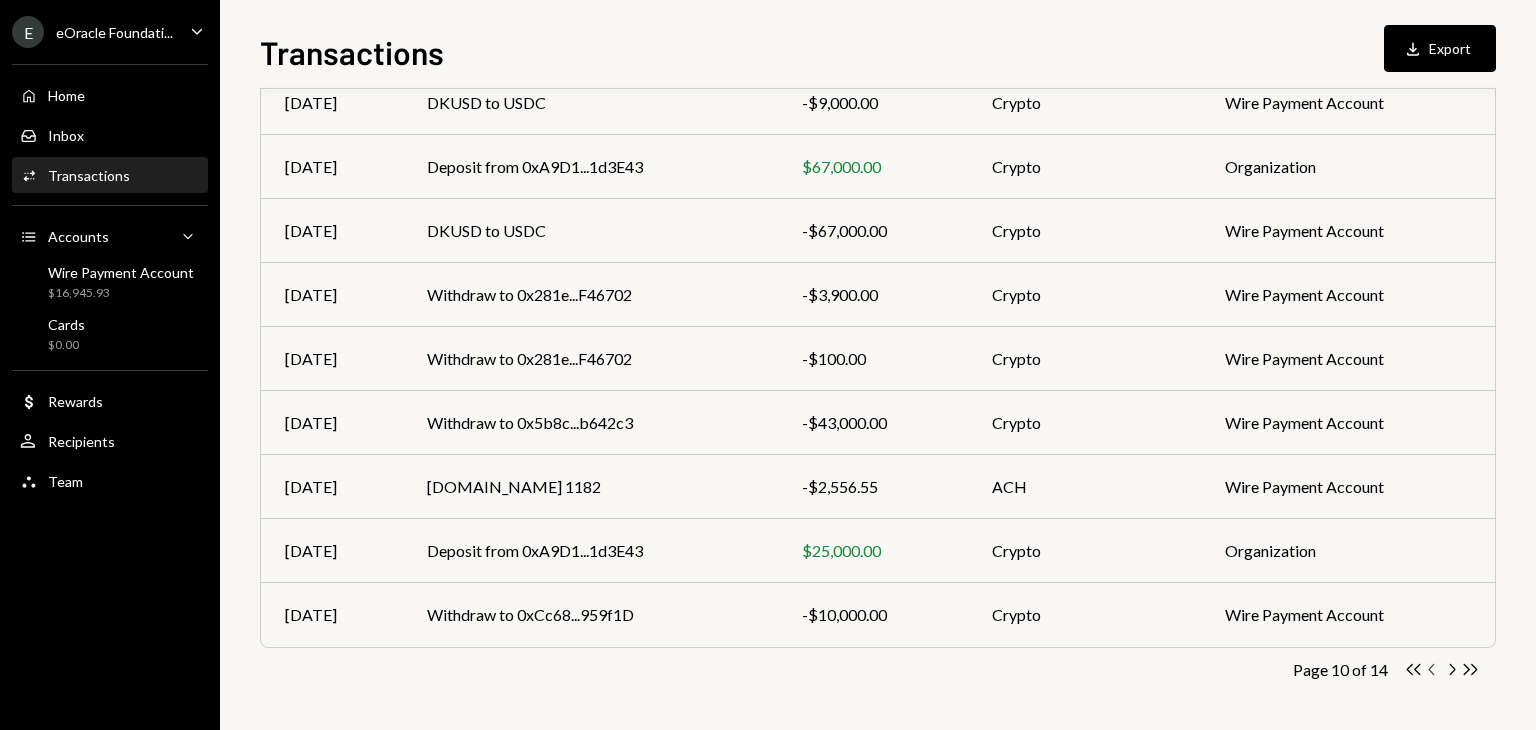 click on "Chevron Left" 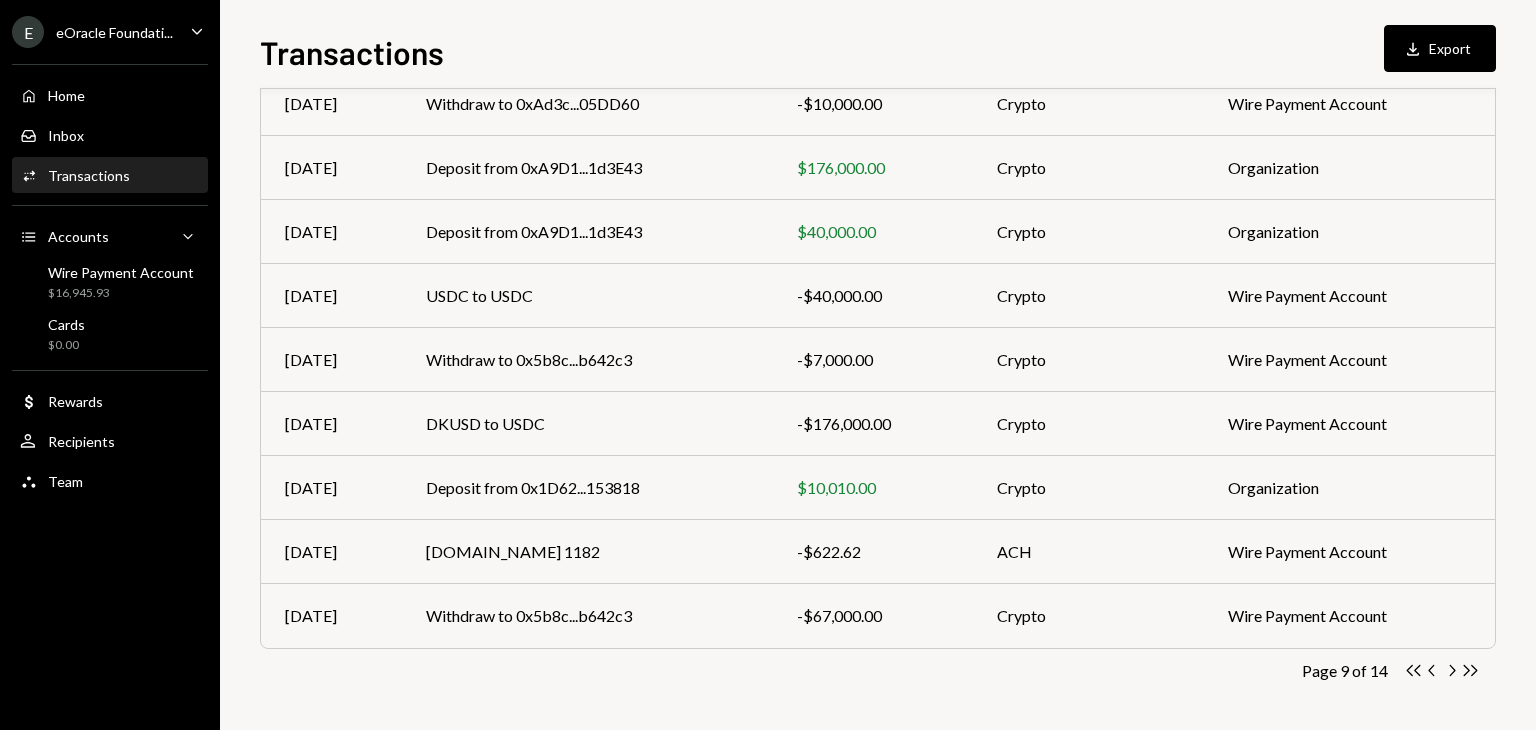 scroll, scrollTop: 313, scrollLeft: 0, axis: vertical 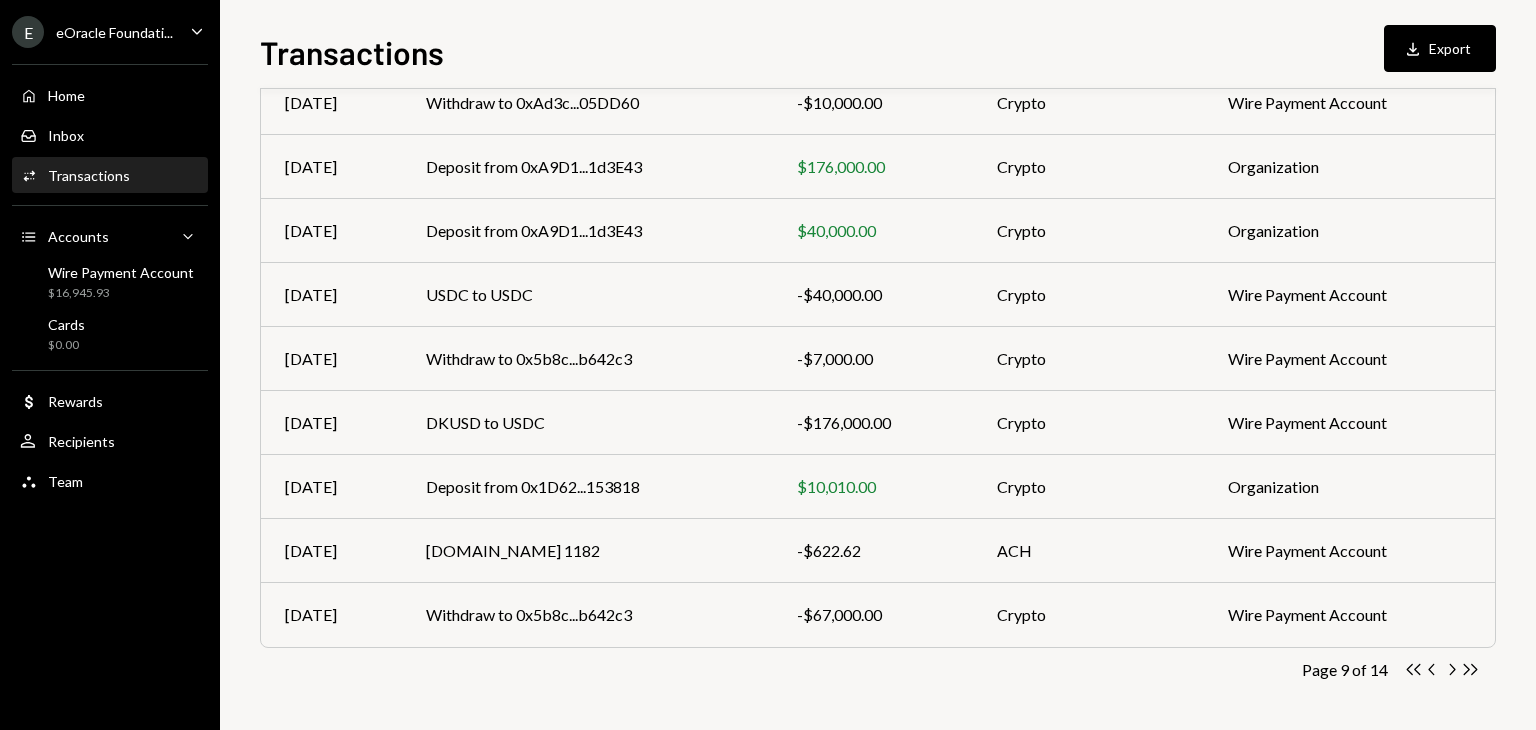 click on "Chevron Left" 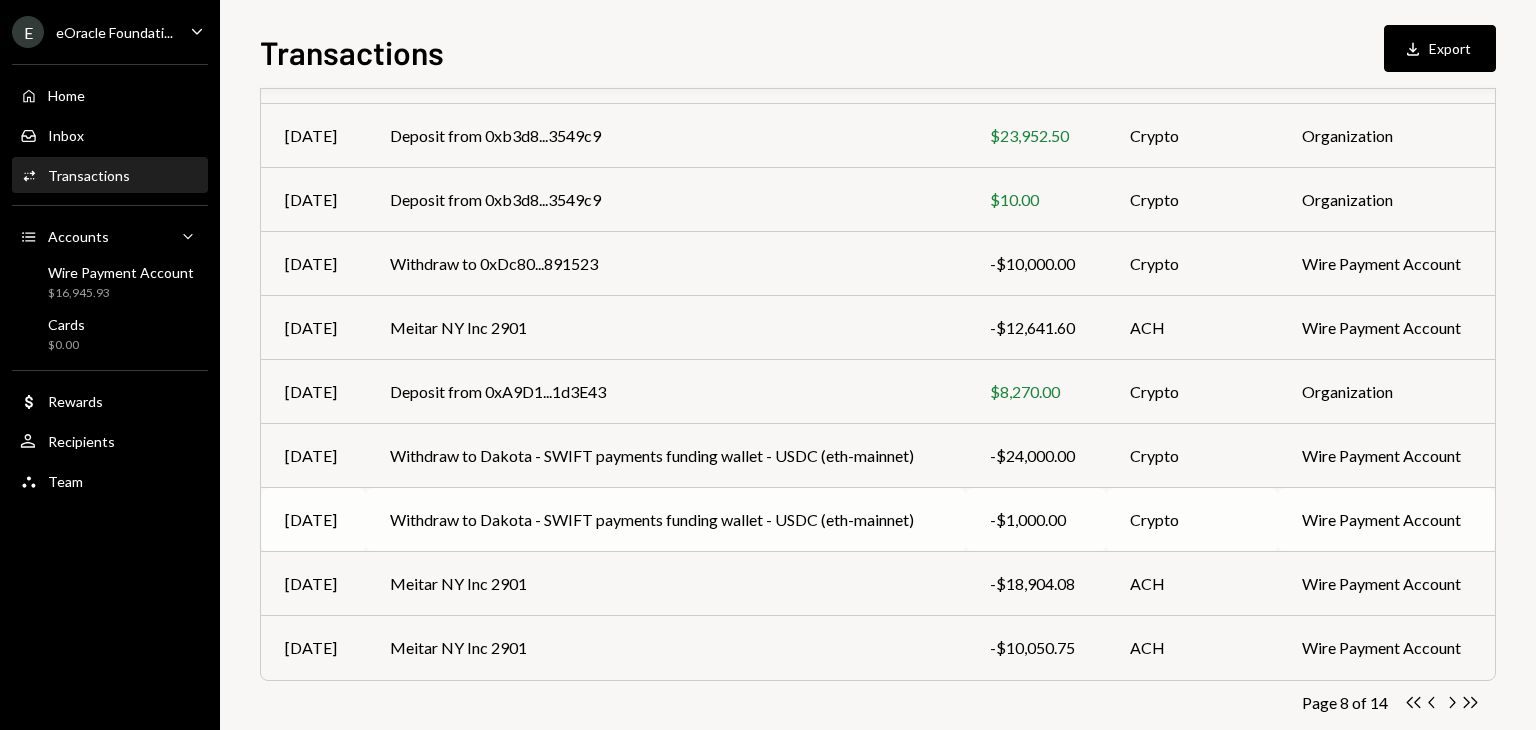 scroll, scrollTop: 313, scrollLeft: 0, axis: vertical 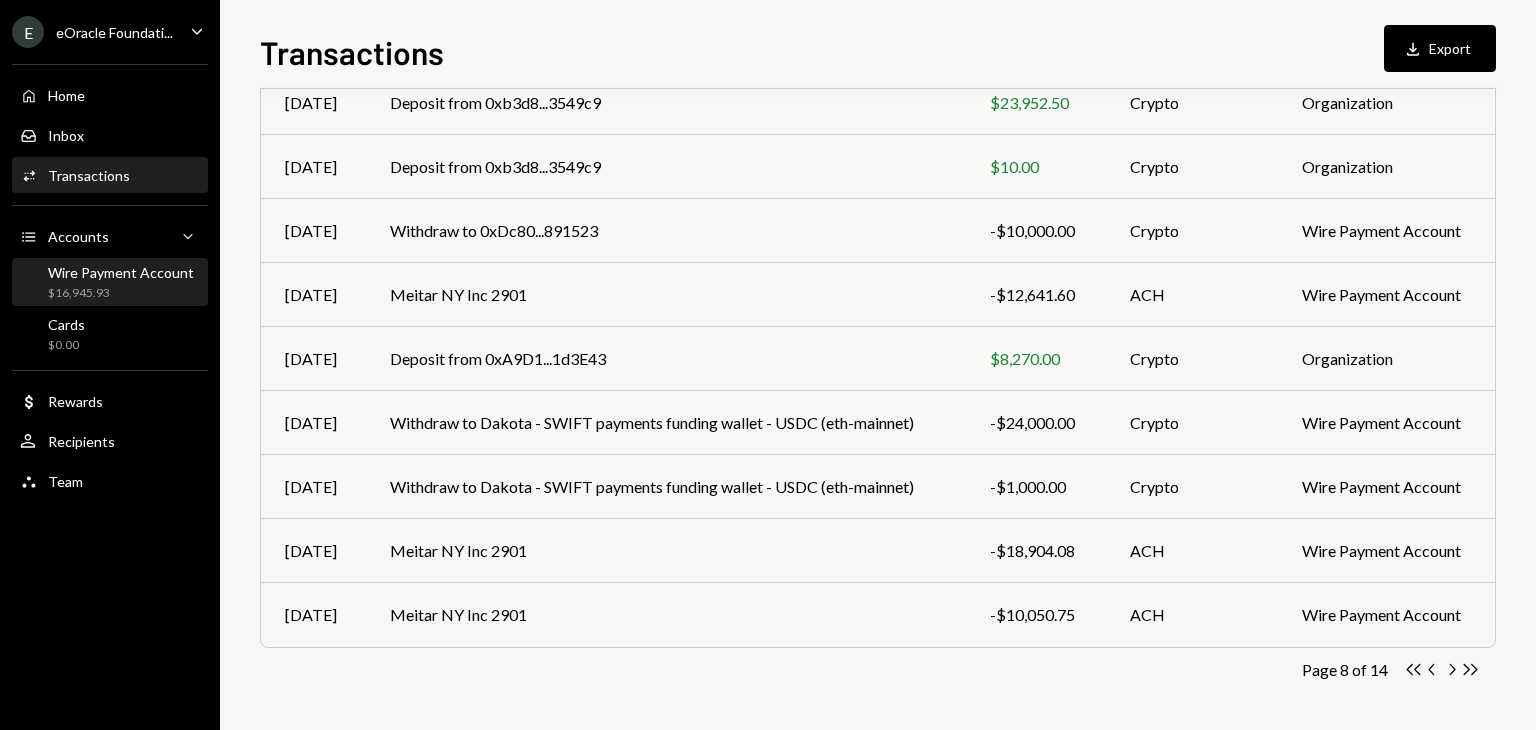 click on "Wire Payment Account" at bounding box center [121, 272] 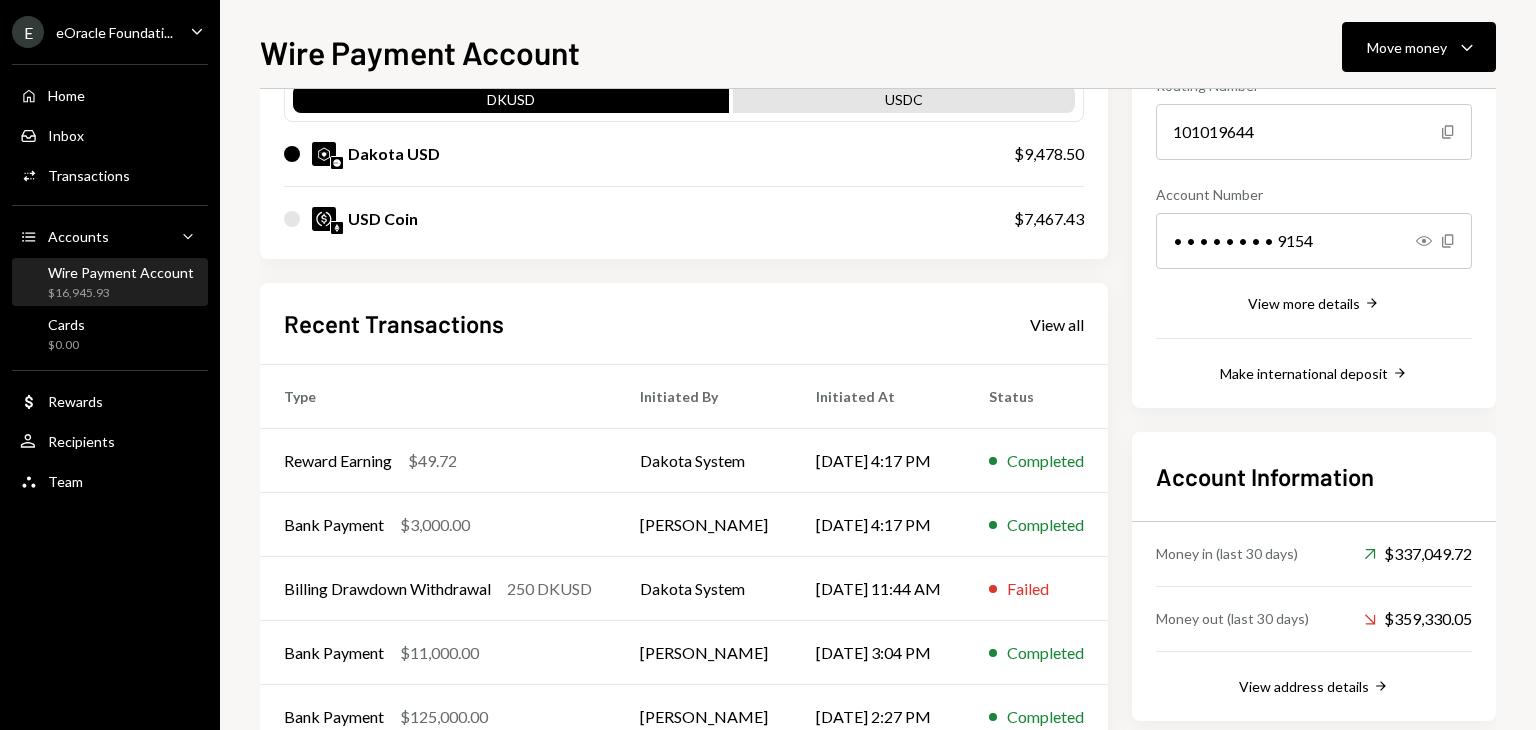 scroll, scrollTop: 280, scrollLeft: 0, axis: vertical 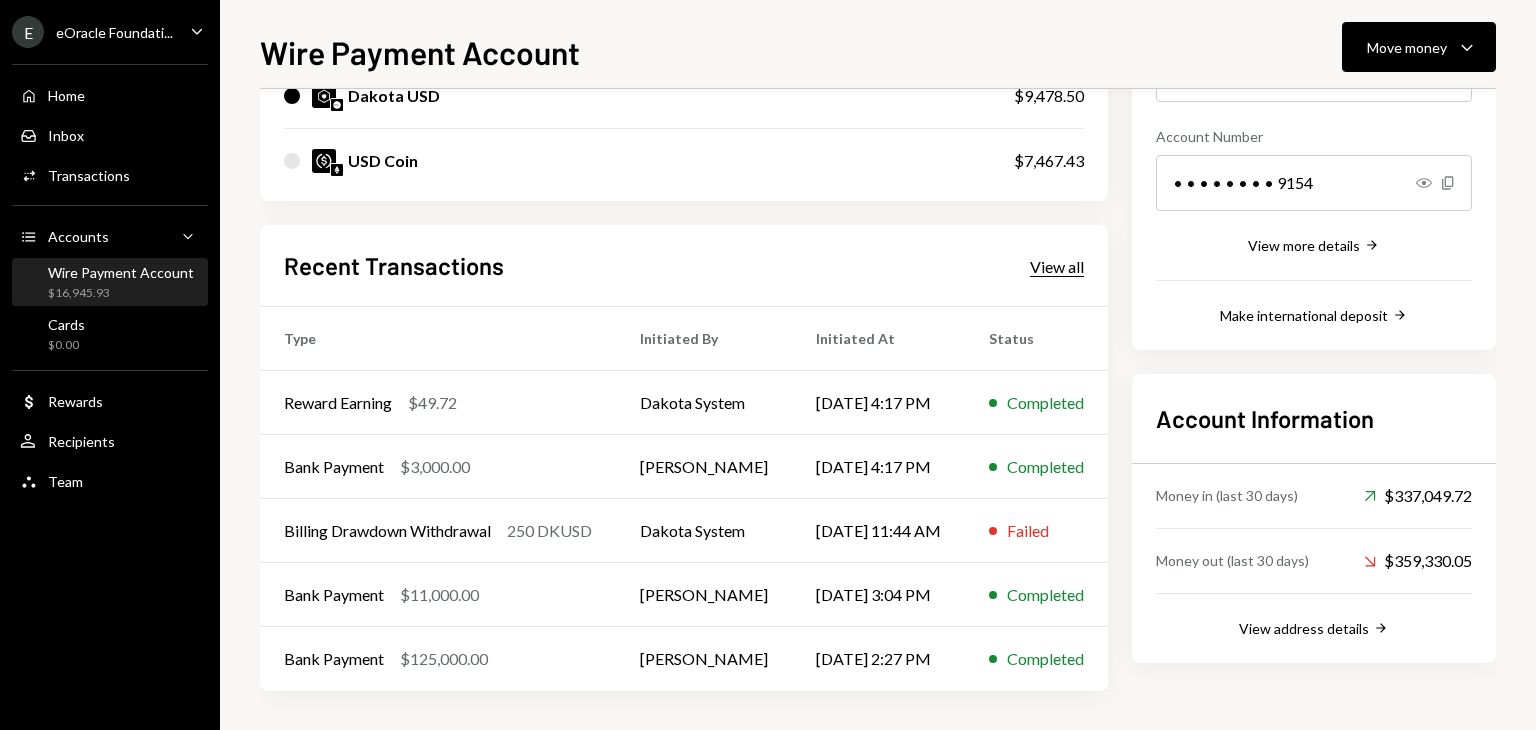click on "View all" at bounding box center (1057, 267) 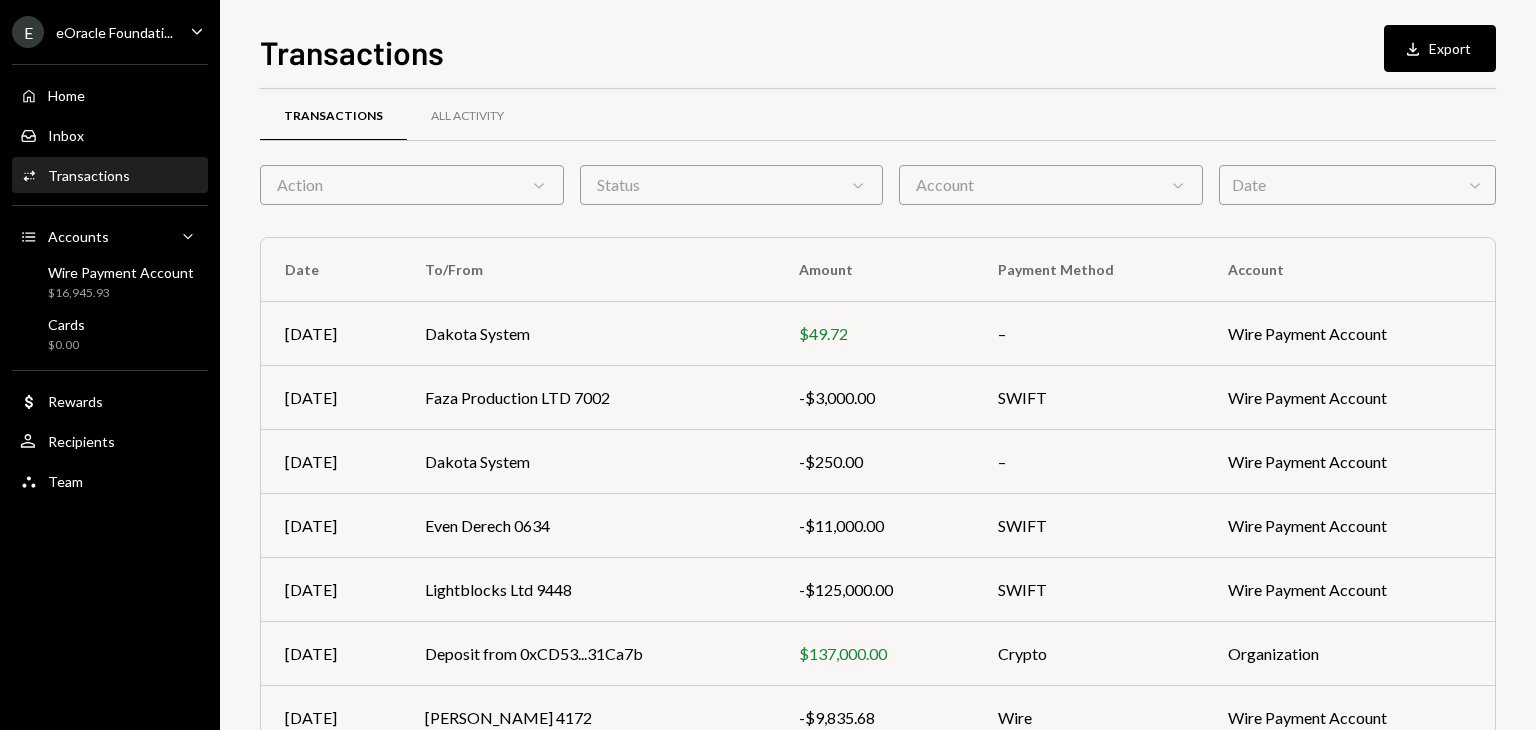 scroll, scrollTop: 0, scrollLeft: 0, axis: both 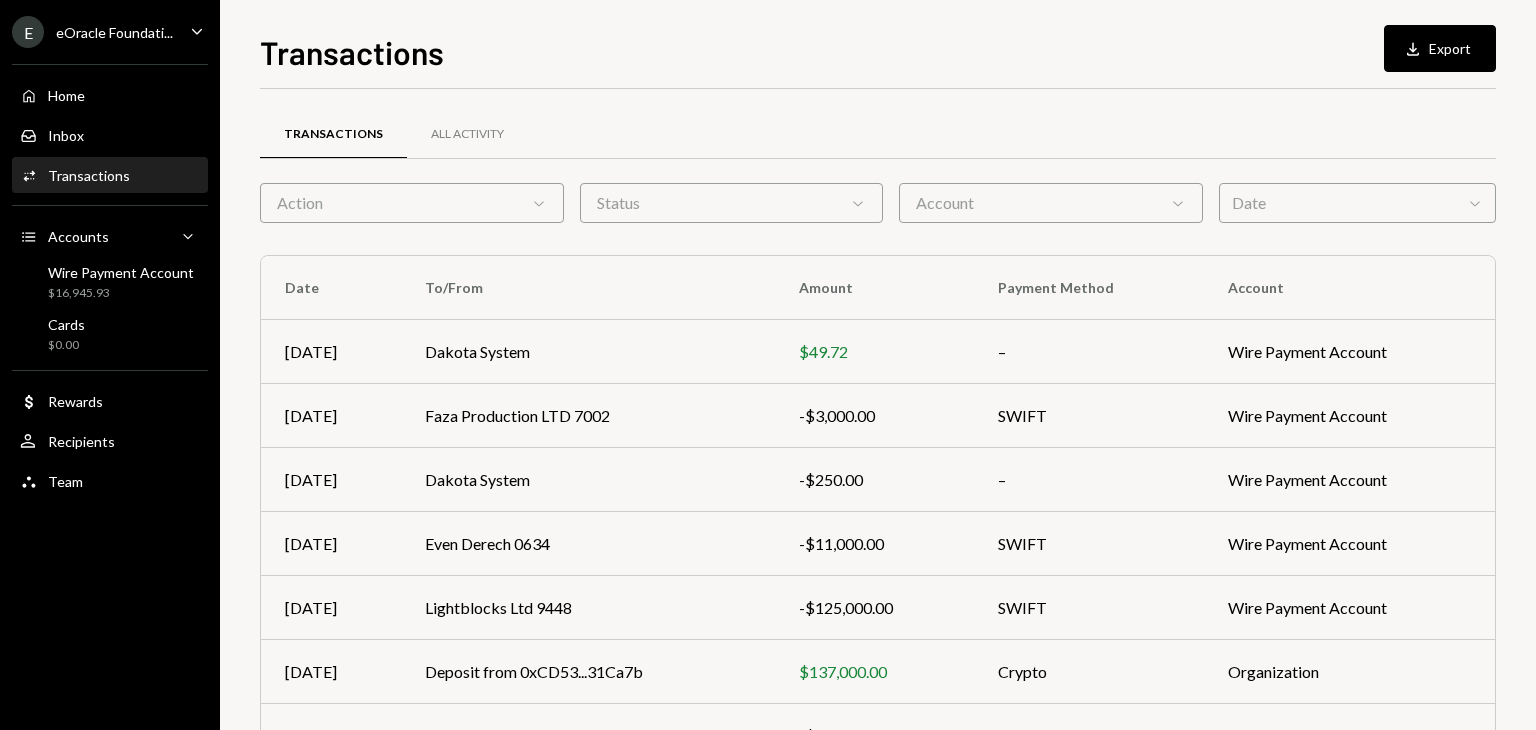 click on "Account Chevron Down" at bounding box center [1051, 203] 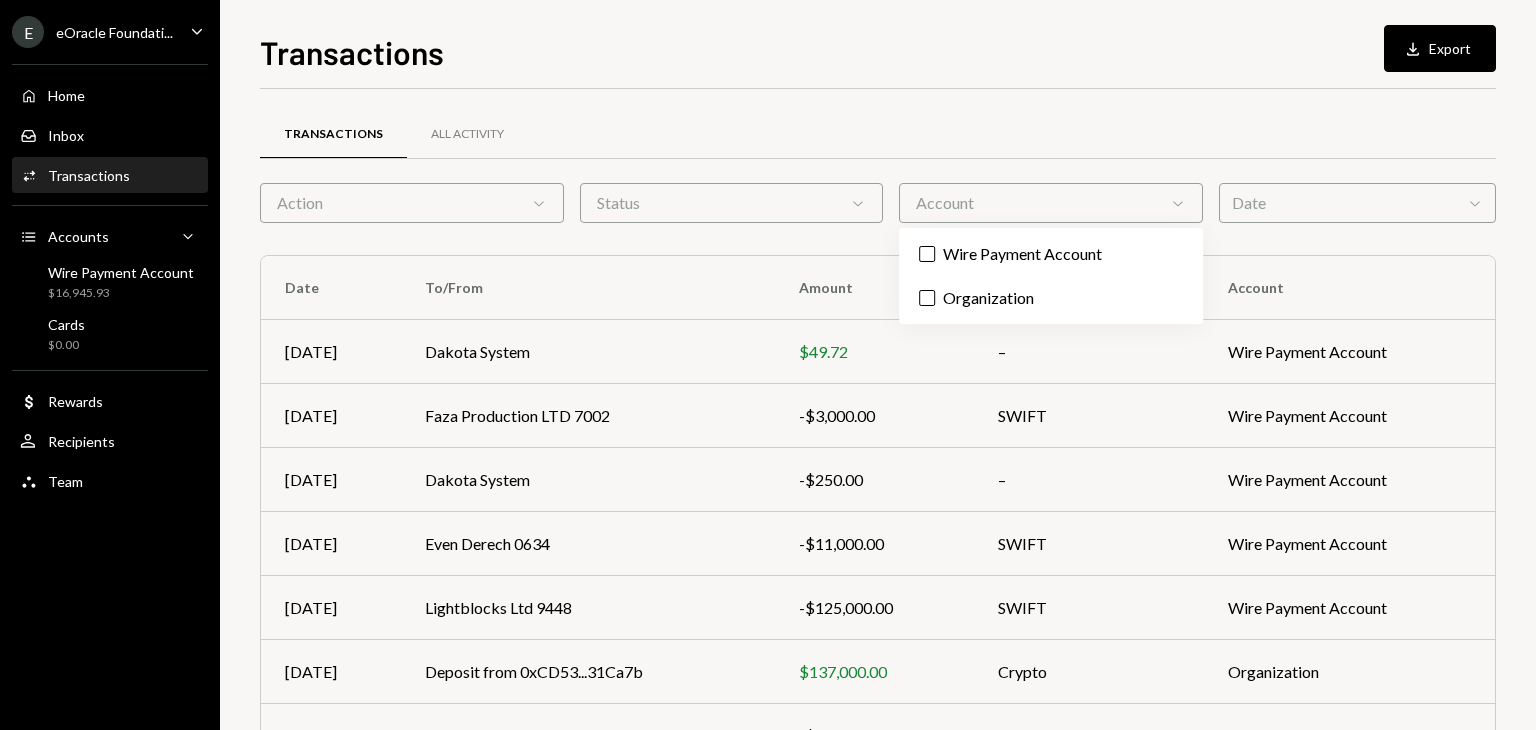 click on "Account Chevron Down" at bounding box center (1051, 203) 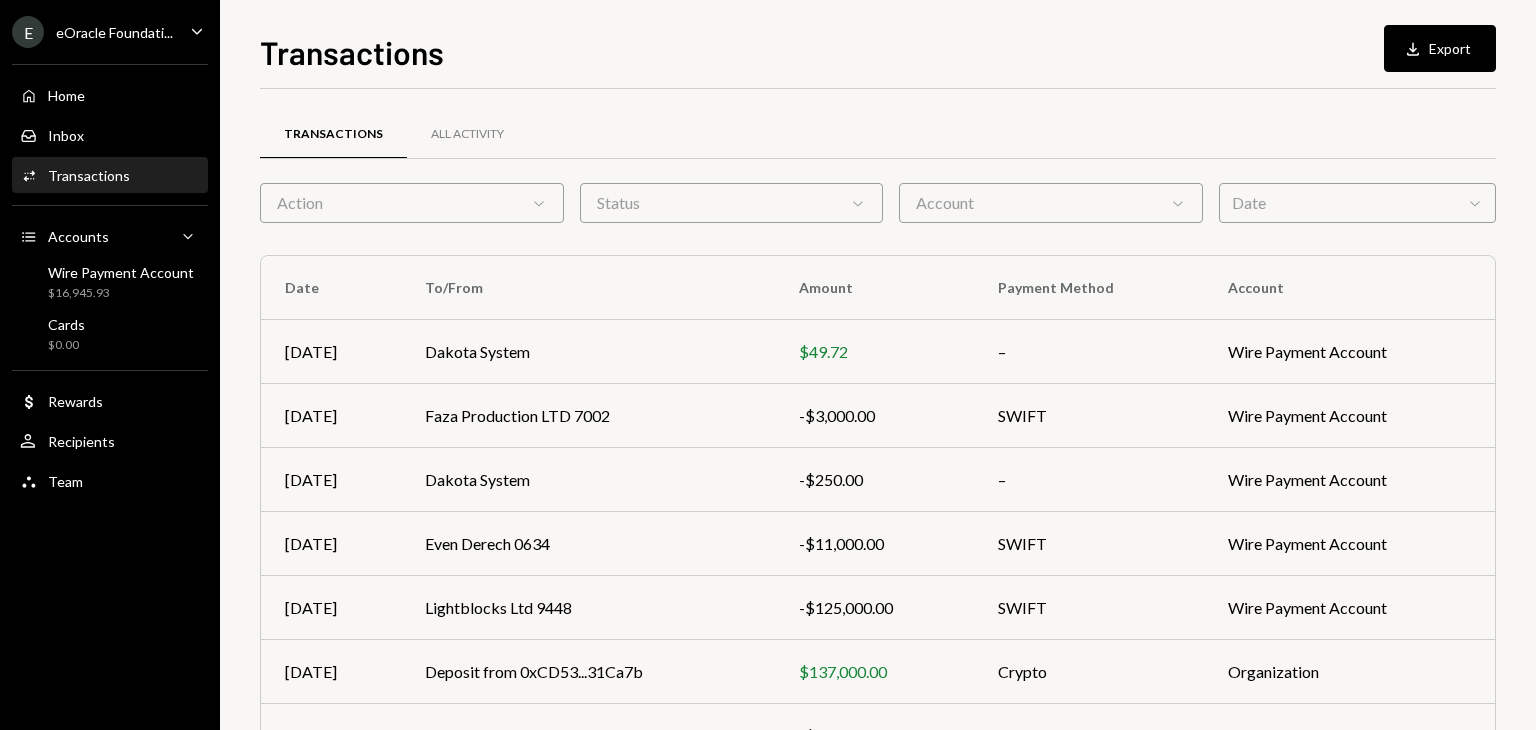 click on "Account Chevron Down" at bounding box center (1051, 203) 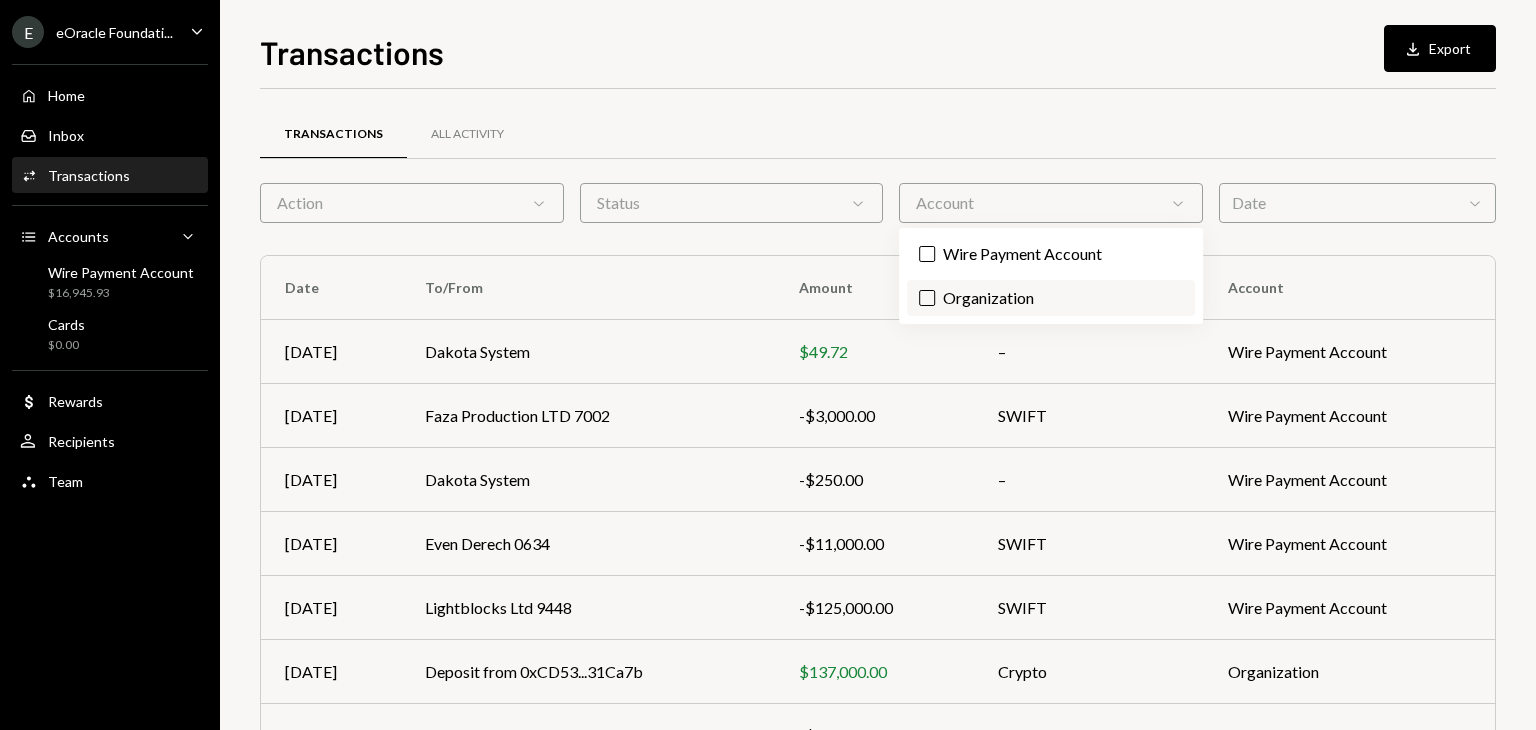 click on "Organization" at bounding box center (927, 298) 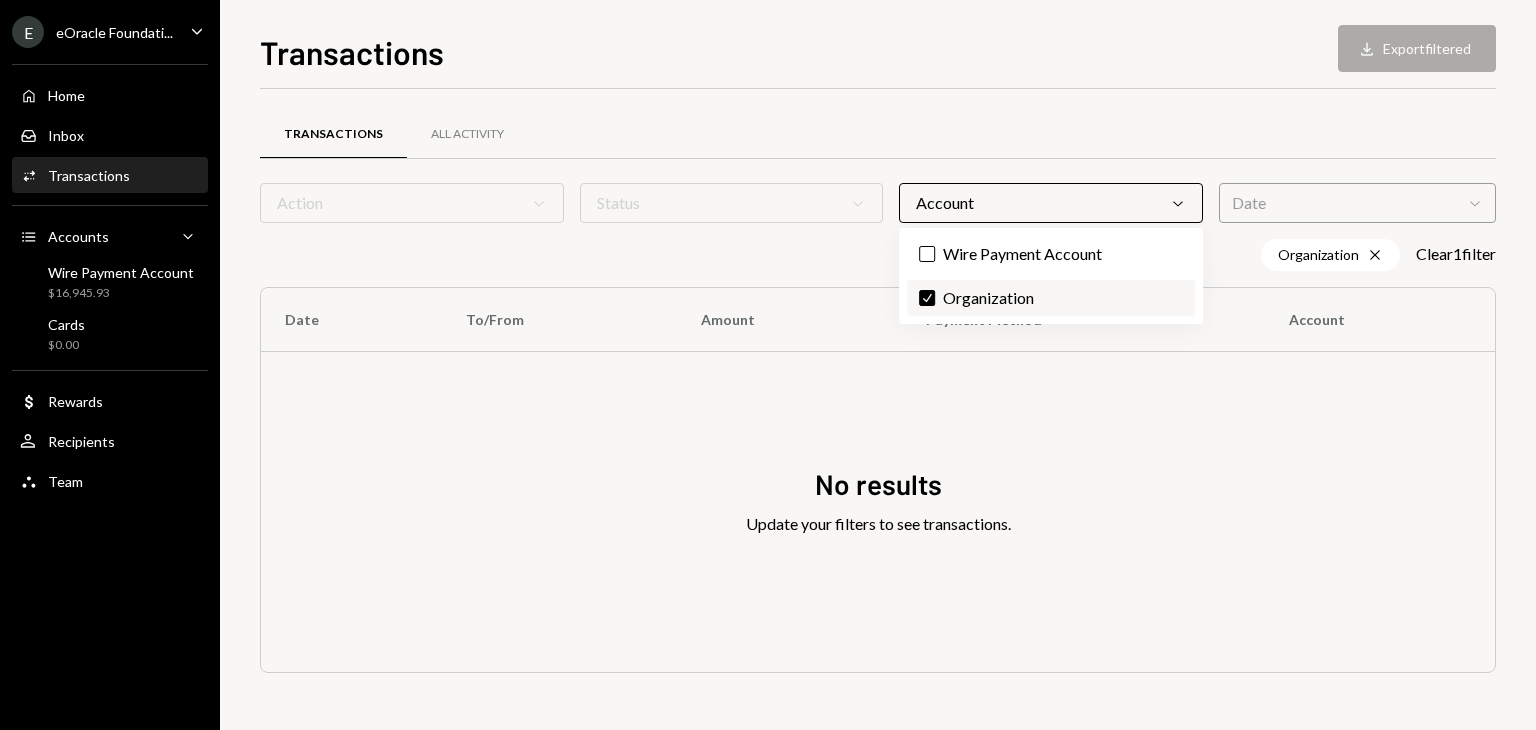 click on "Check Organization" at bounding box center [1050, 298] 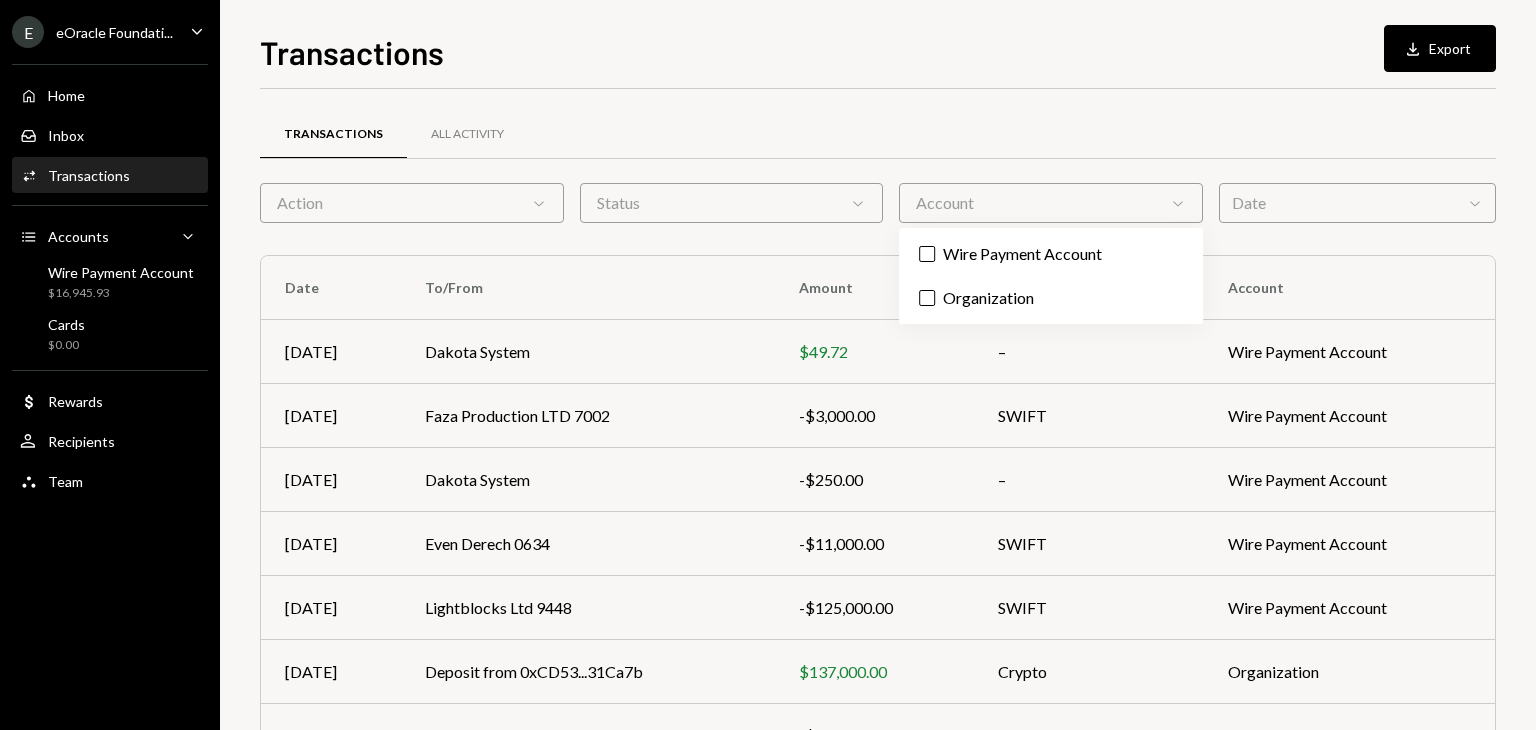 click on "Transactions All Activity" at bounding box center [878, 146] 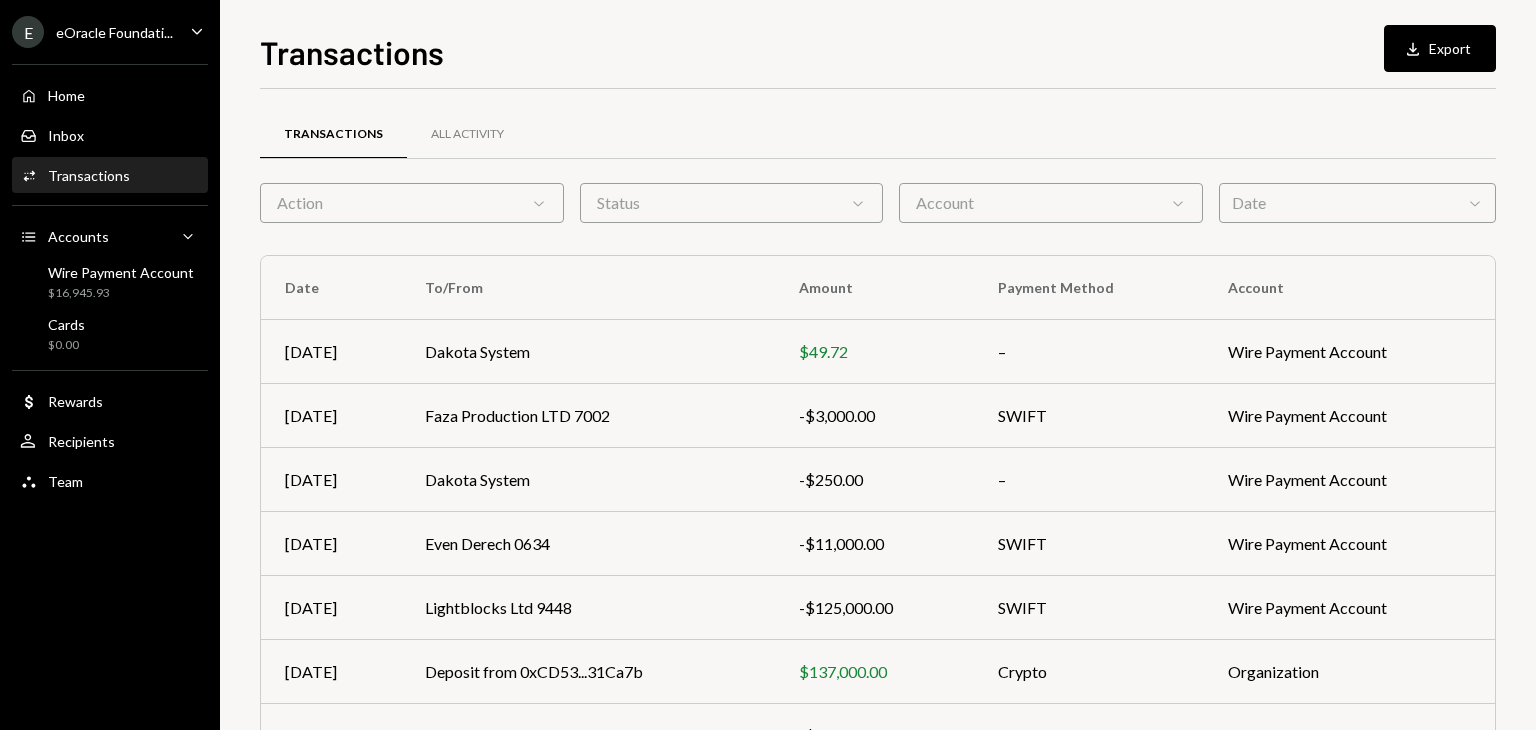 click on "Action Chevron Down" at bounding box center [412, 203] 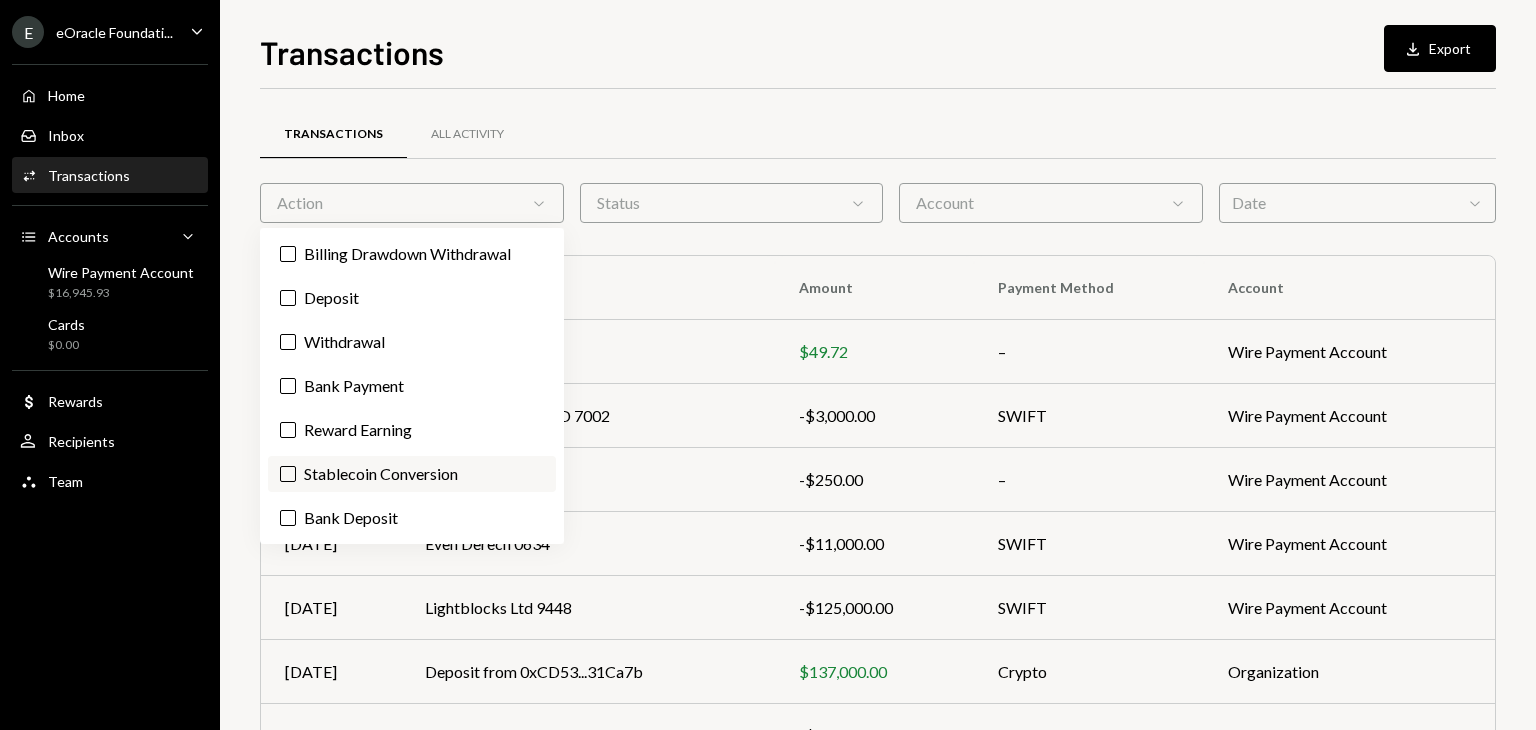click on "Stablecoin Conversion" at bounding box center (412, 474) 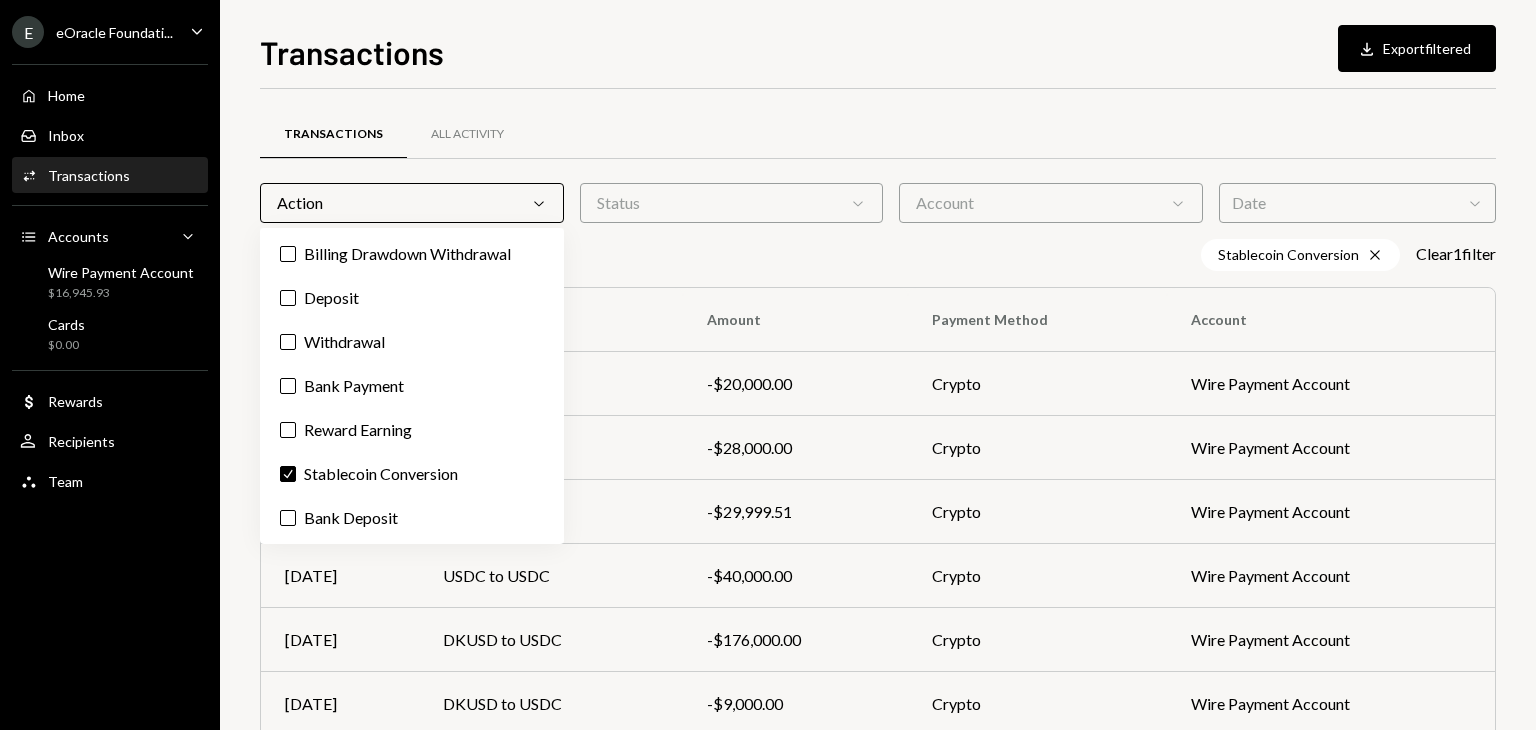 click on "Transactions Download Export  filtered" at bounding box center (878, 50) 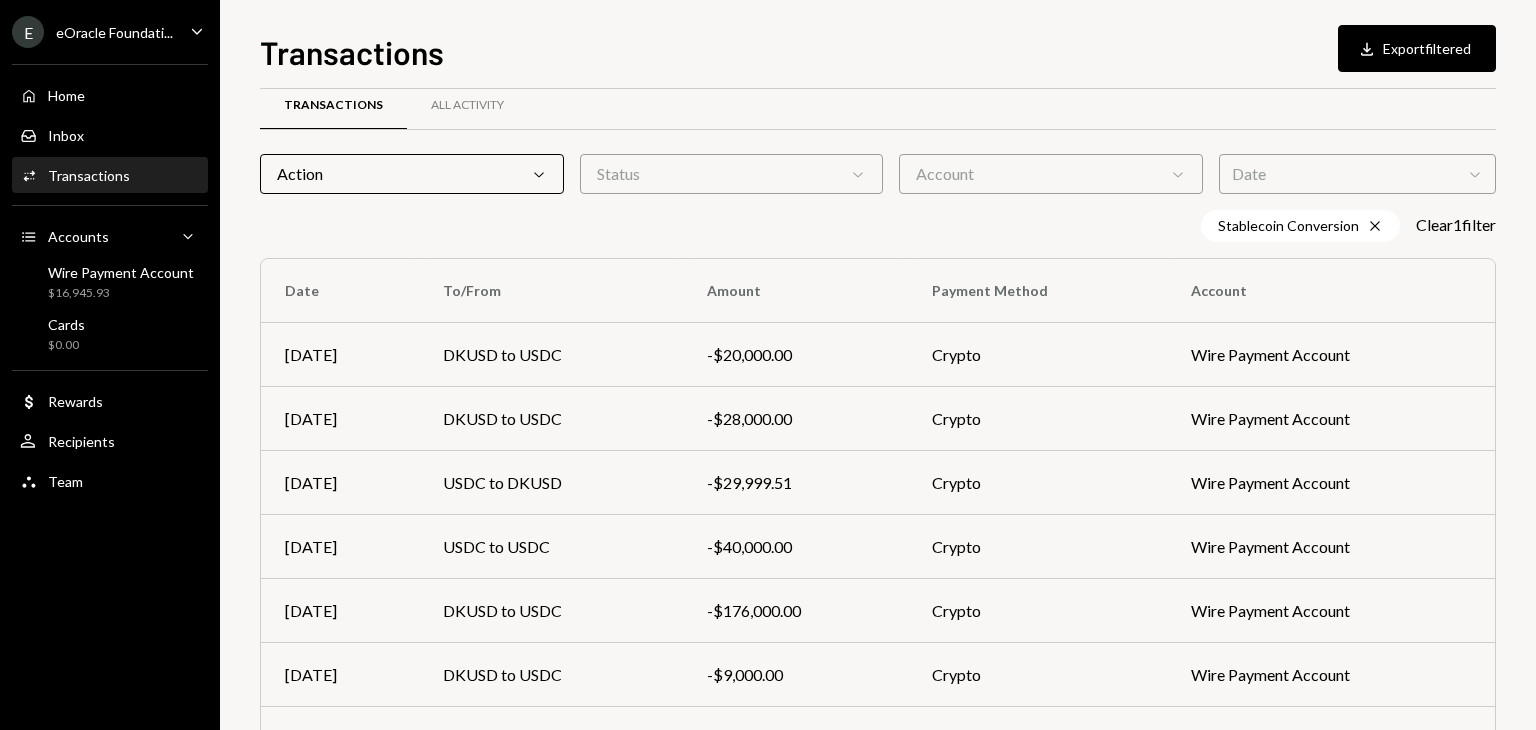scroll, scrollTop: 0, scrollLeft: 0, axis: both 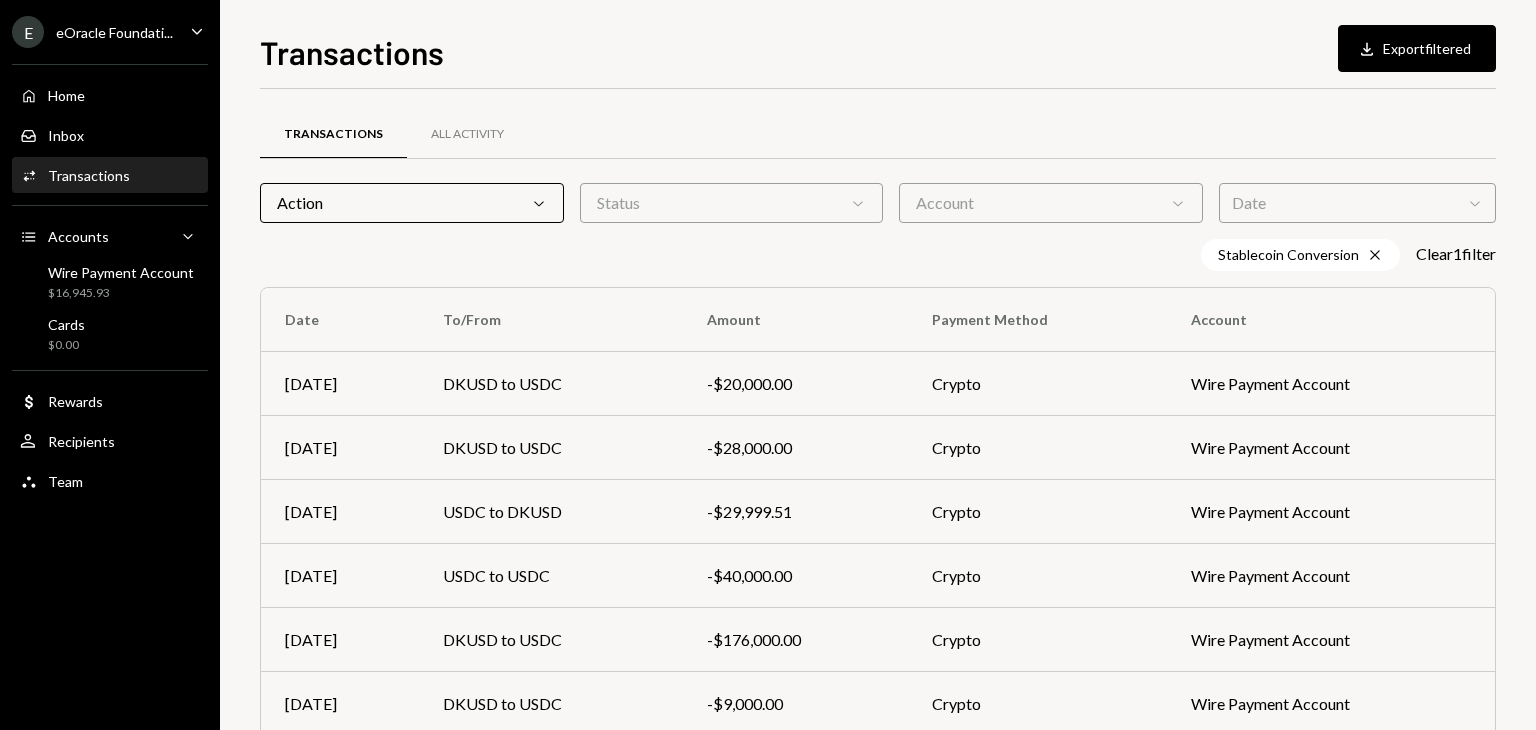 click on "Action Chevron Down" at bounding box center (412, 203) 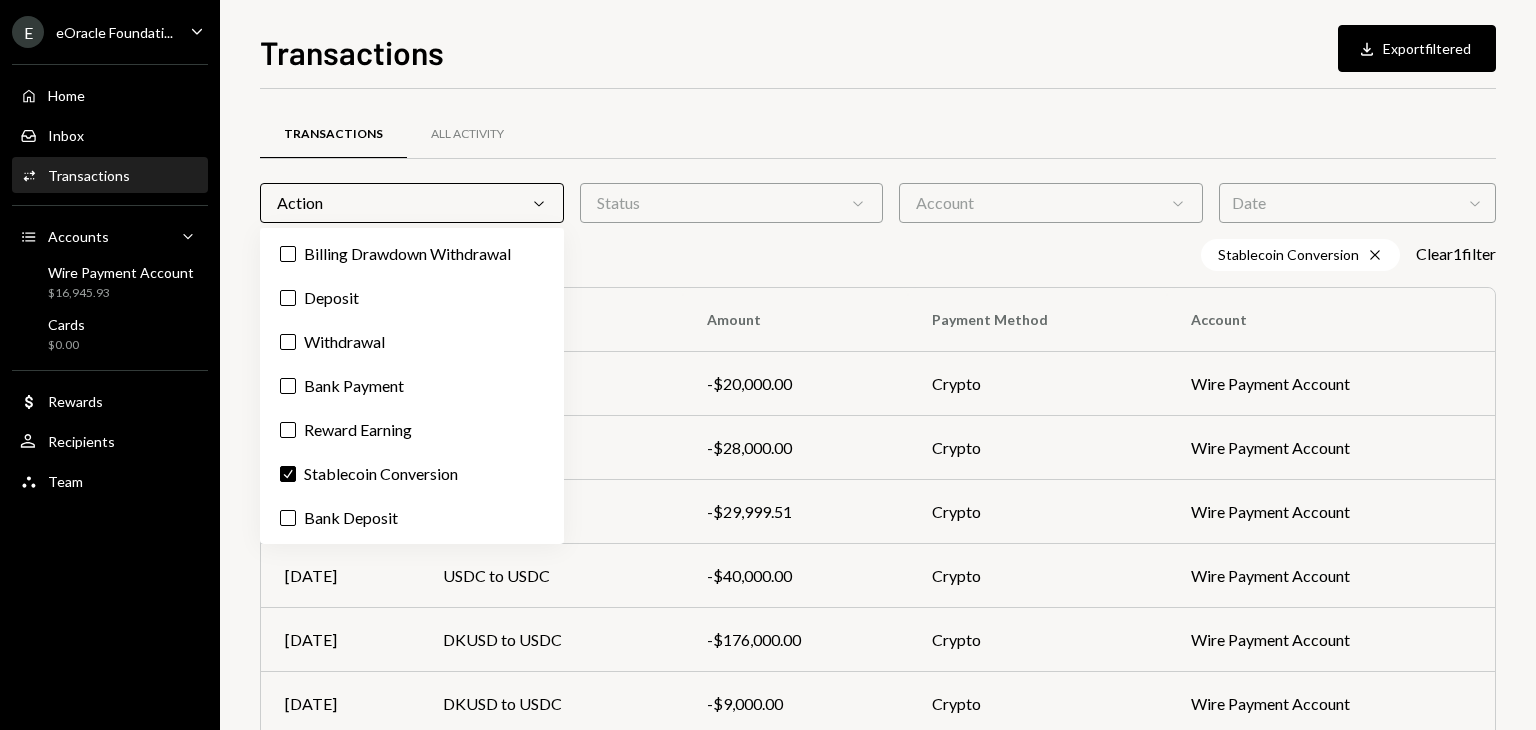 click on "Stablecoin Conversion Cross Clear  1  filter" at bounding box center [878, 255] 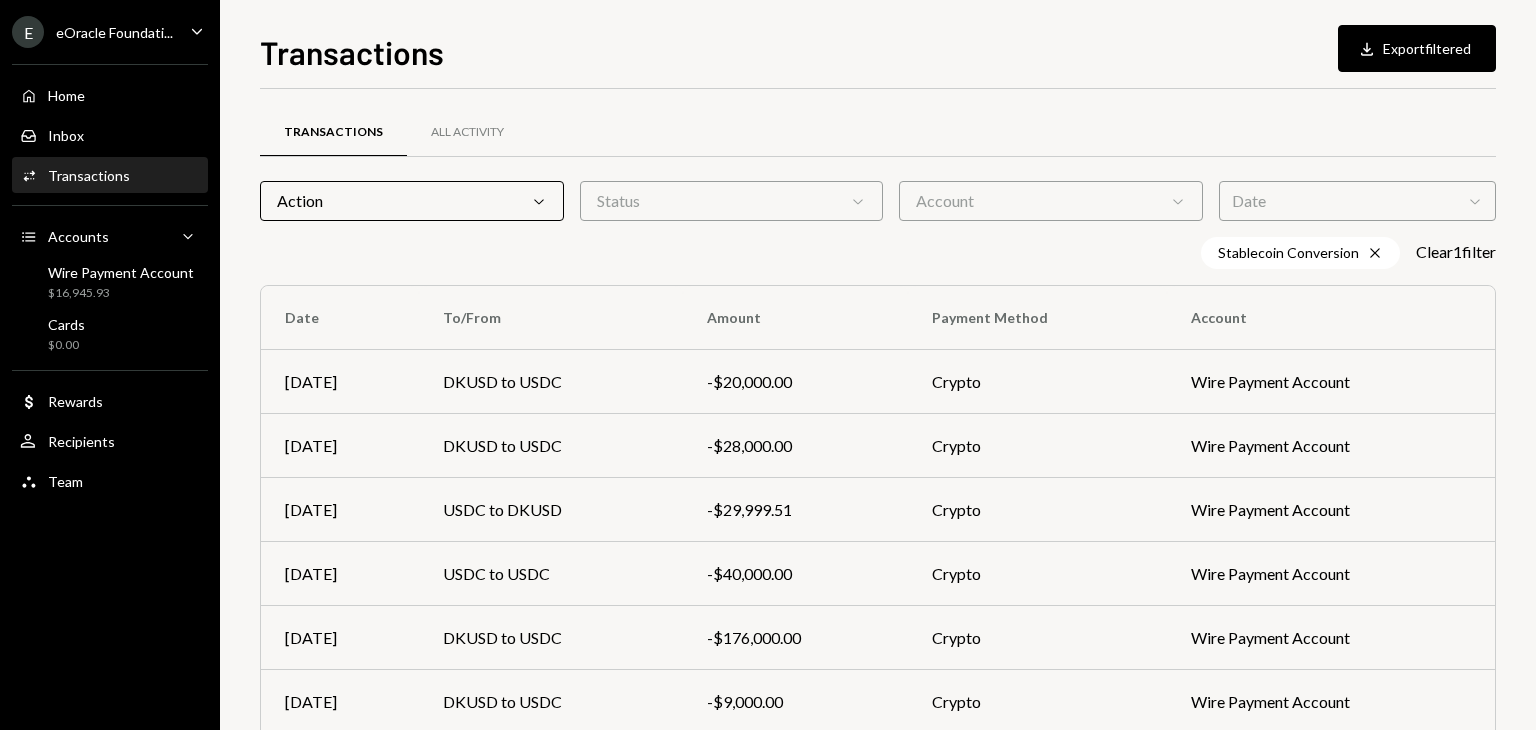 scroll, scrollTop: 0, scrollLeft: 0, axis: both 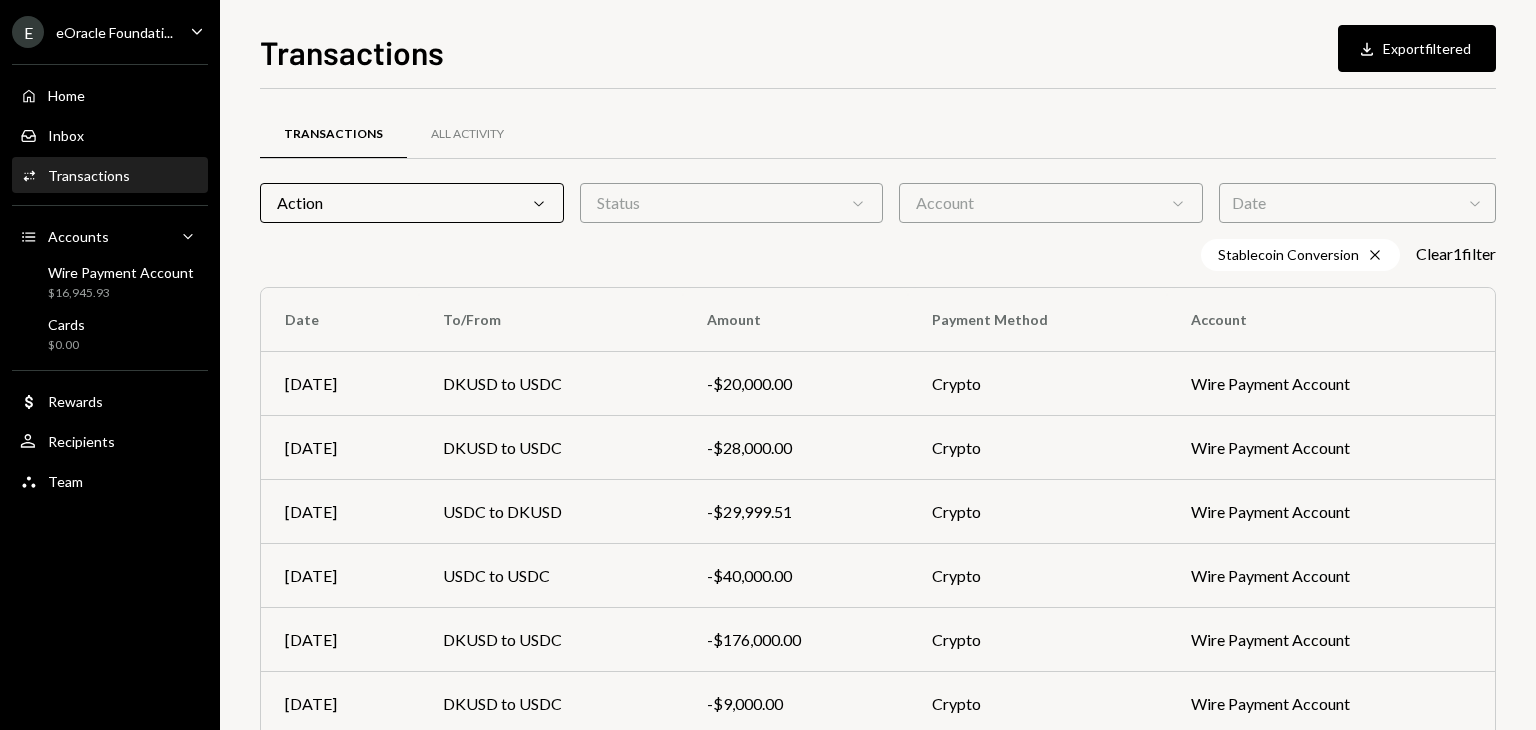 click on "Cross" 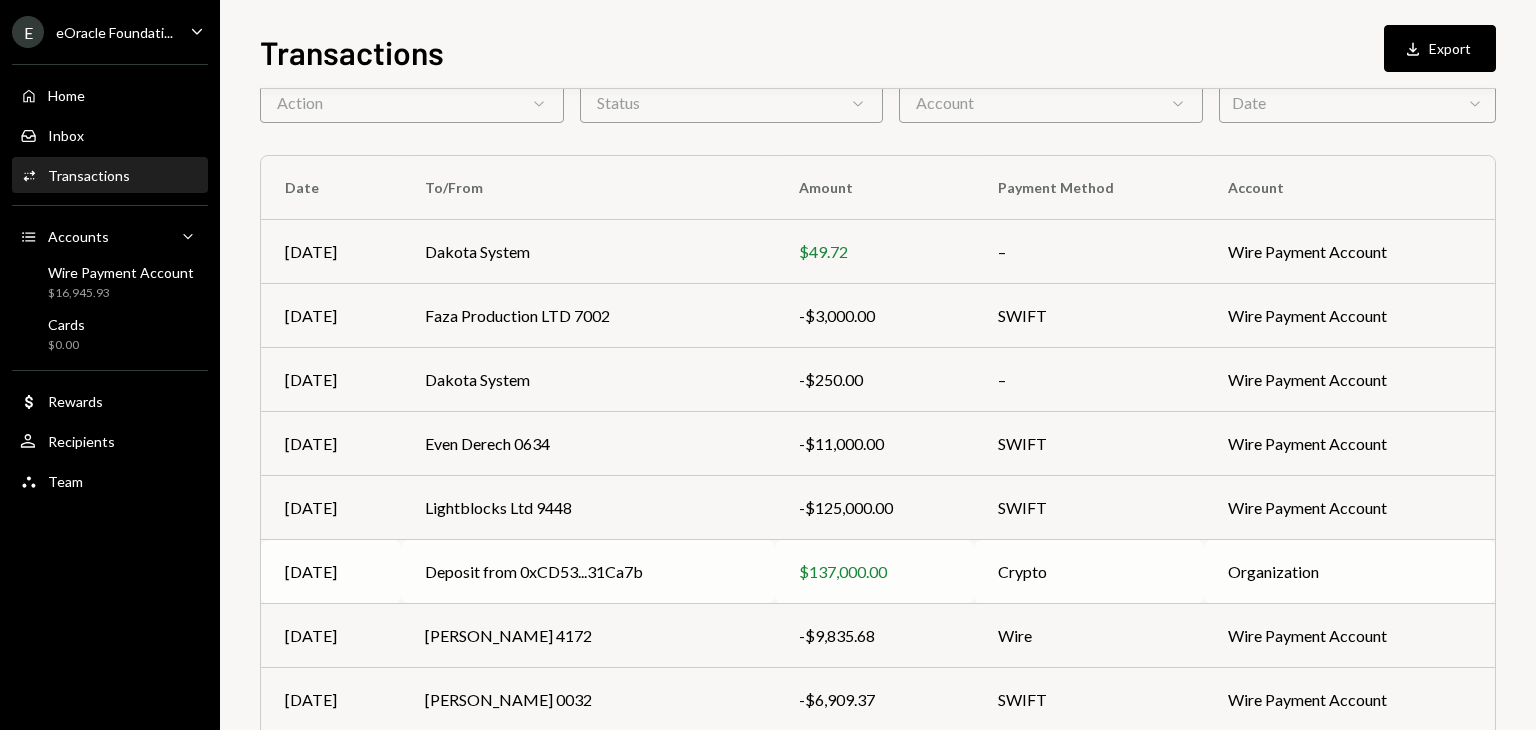 scroll, scrollTop: 313, scrollLeft: 0, axis: vertical 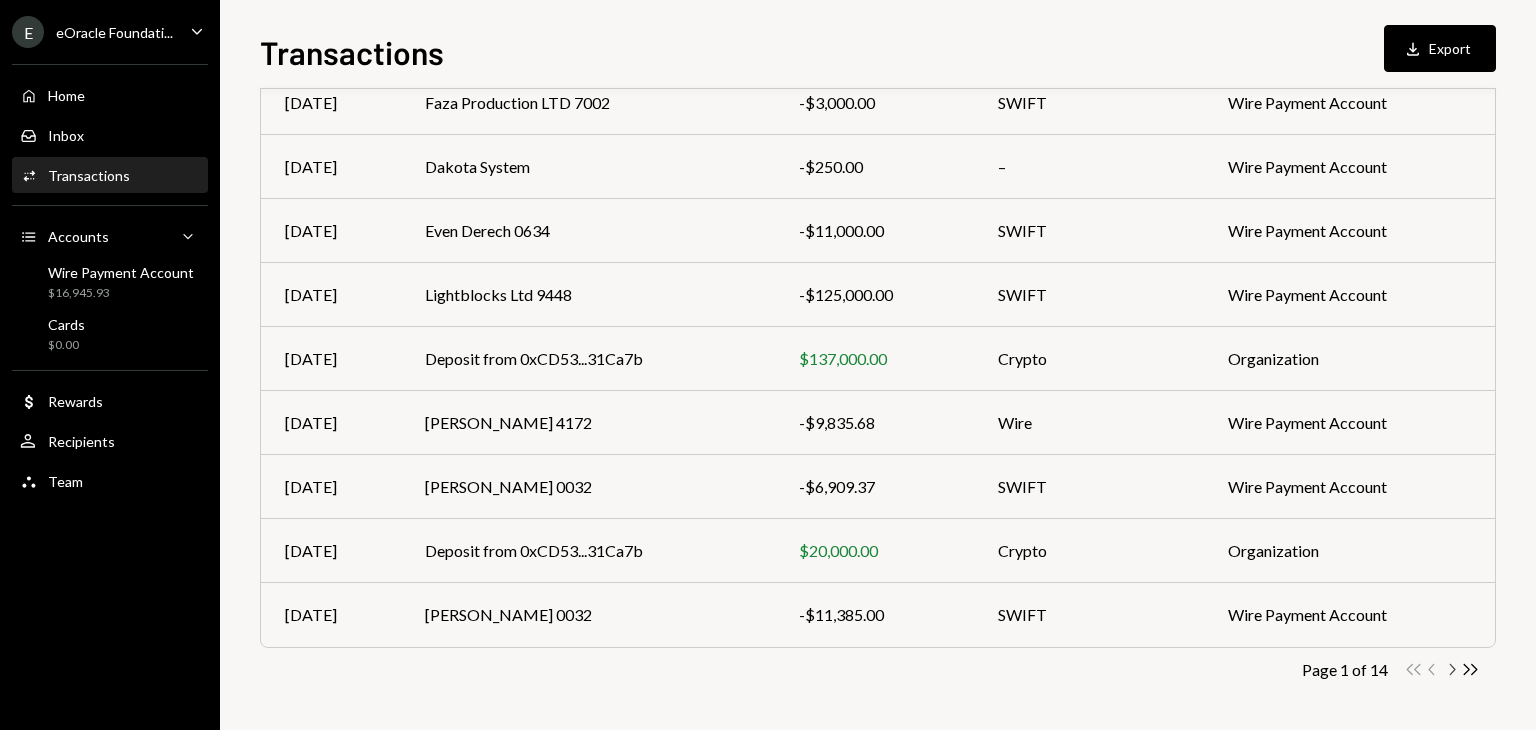 click on "Chevron Right" 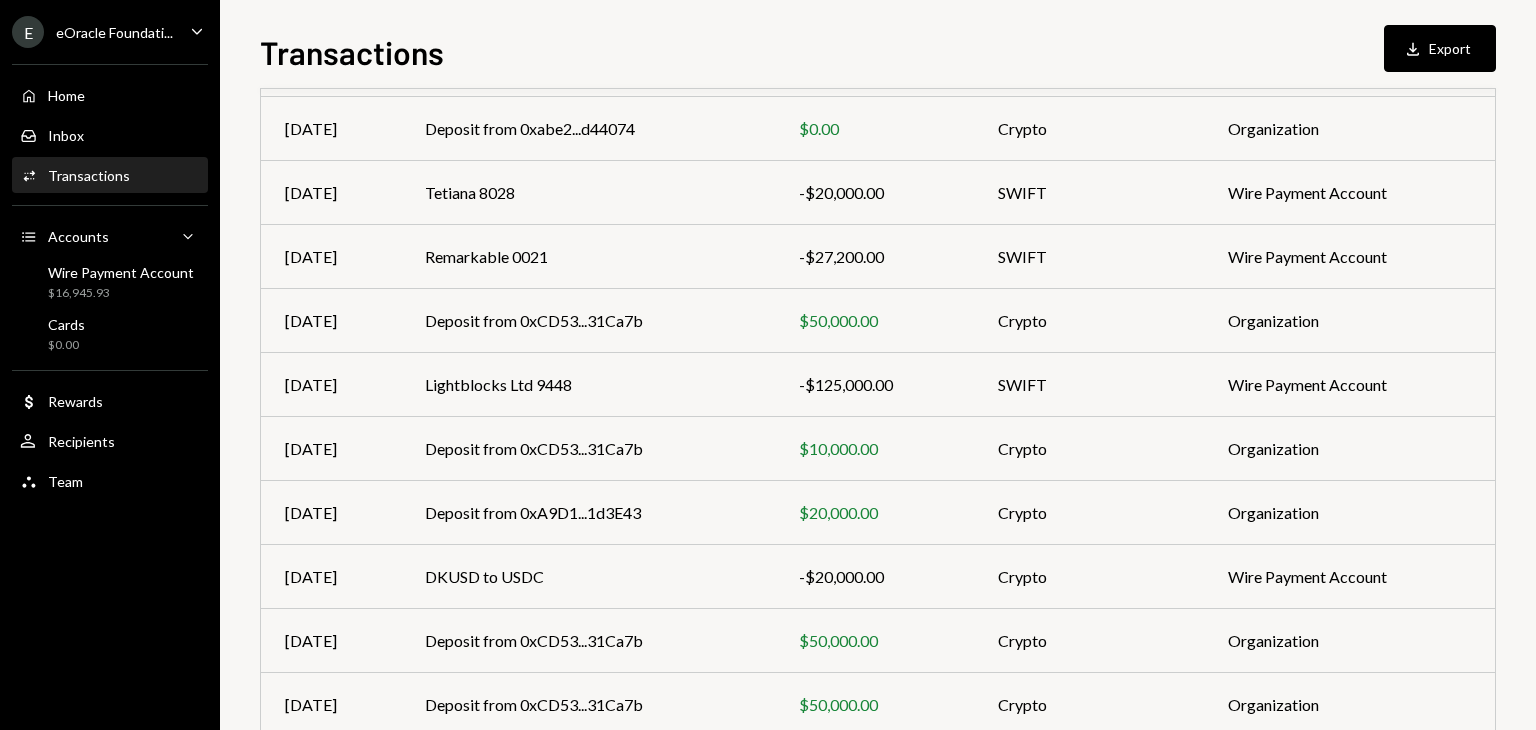 scroll, scrollTop: 313, scrollLeft: 0, axis: vertical 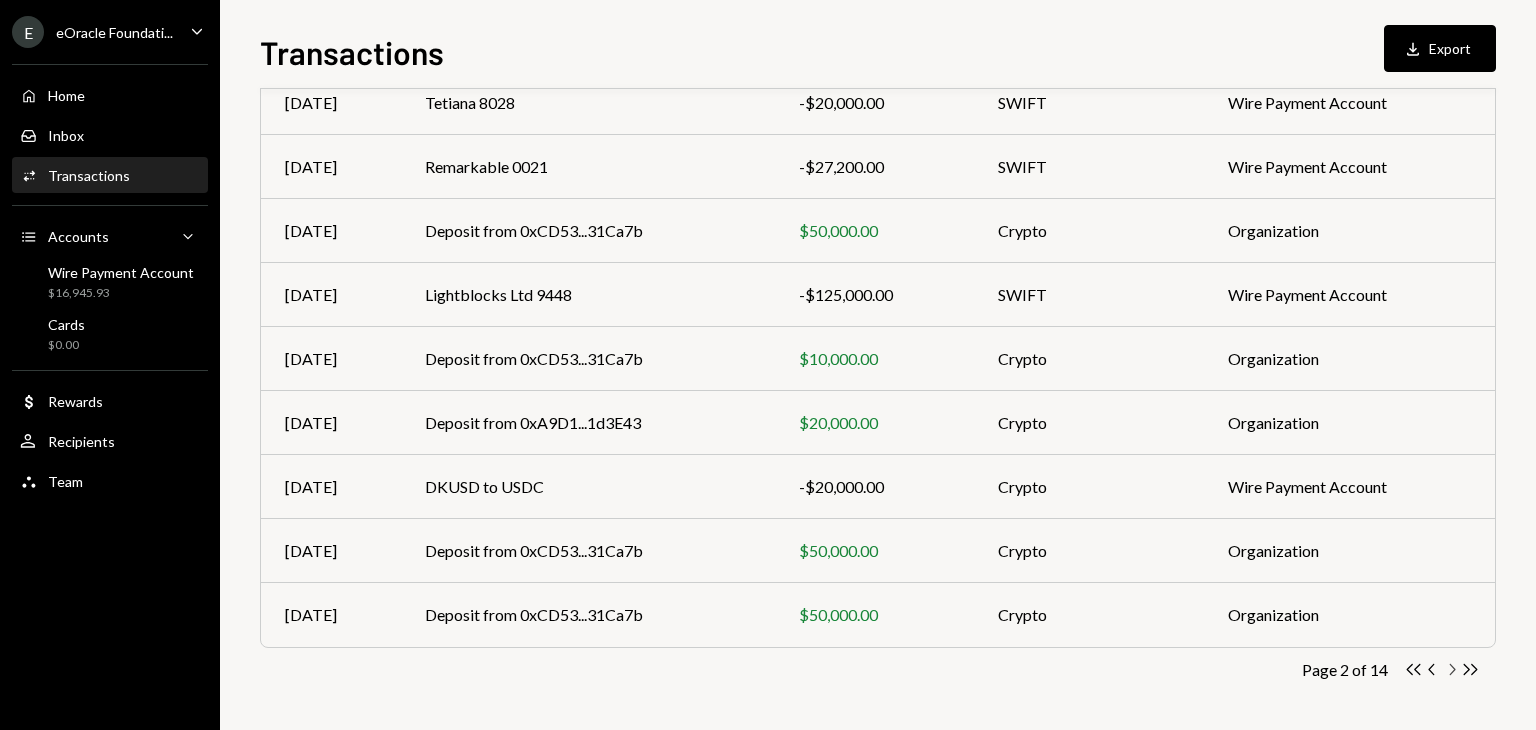 click 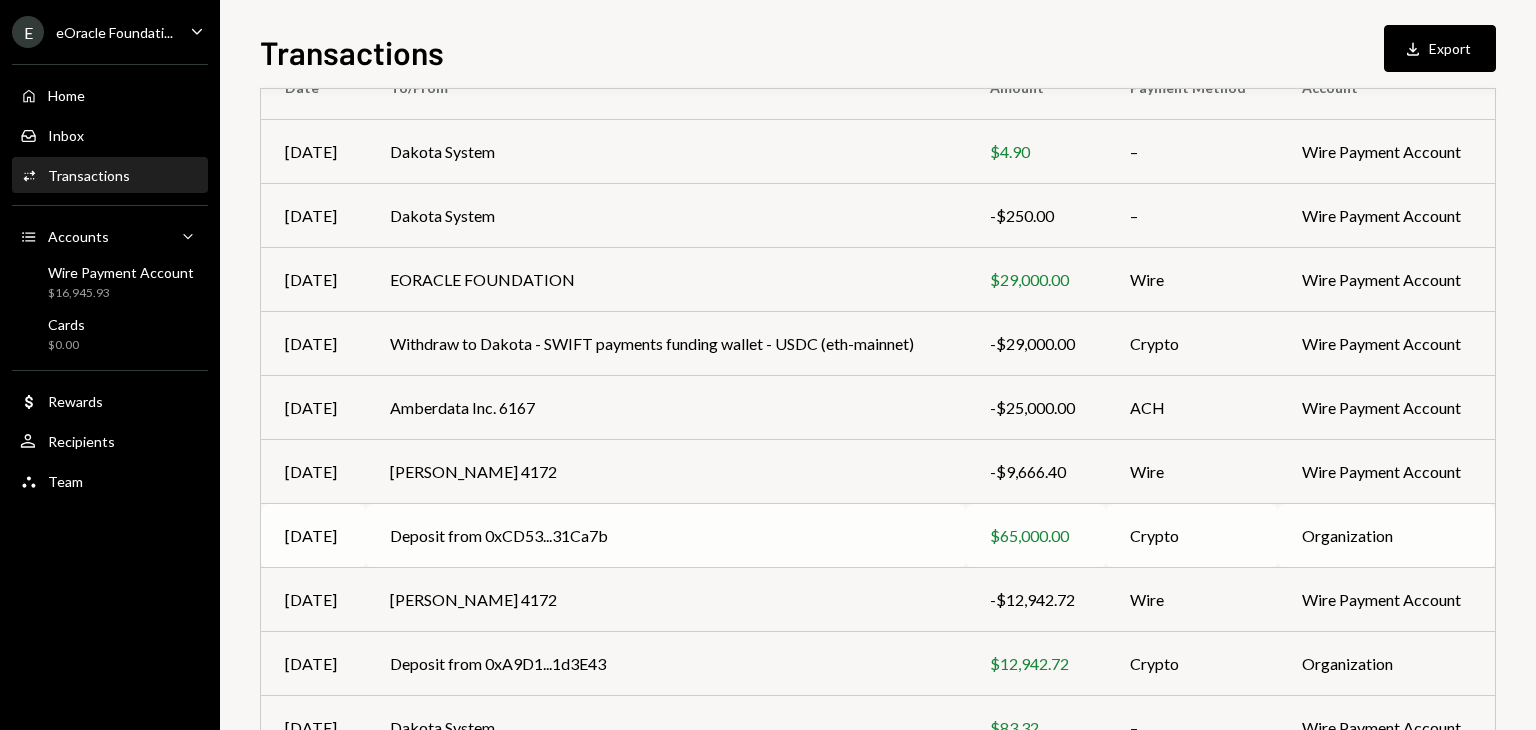 scroll, scrollTop: 300, scrollLeft: 0, axis: vertical 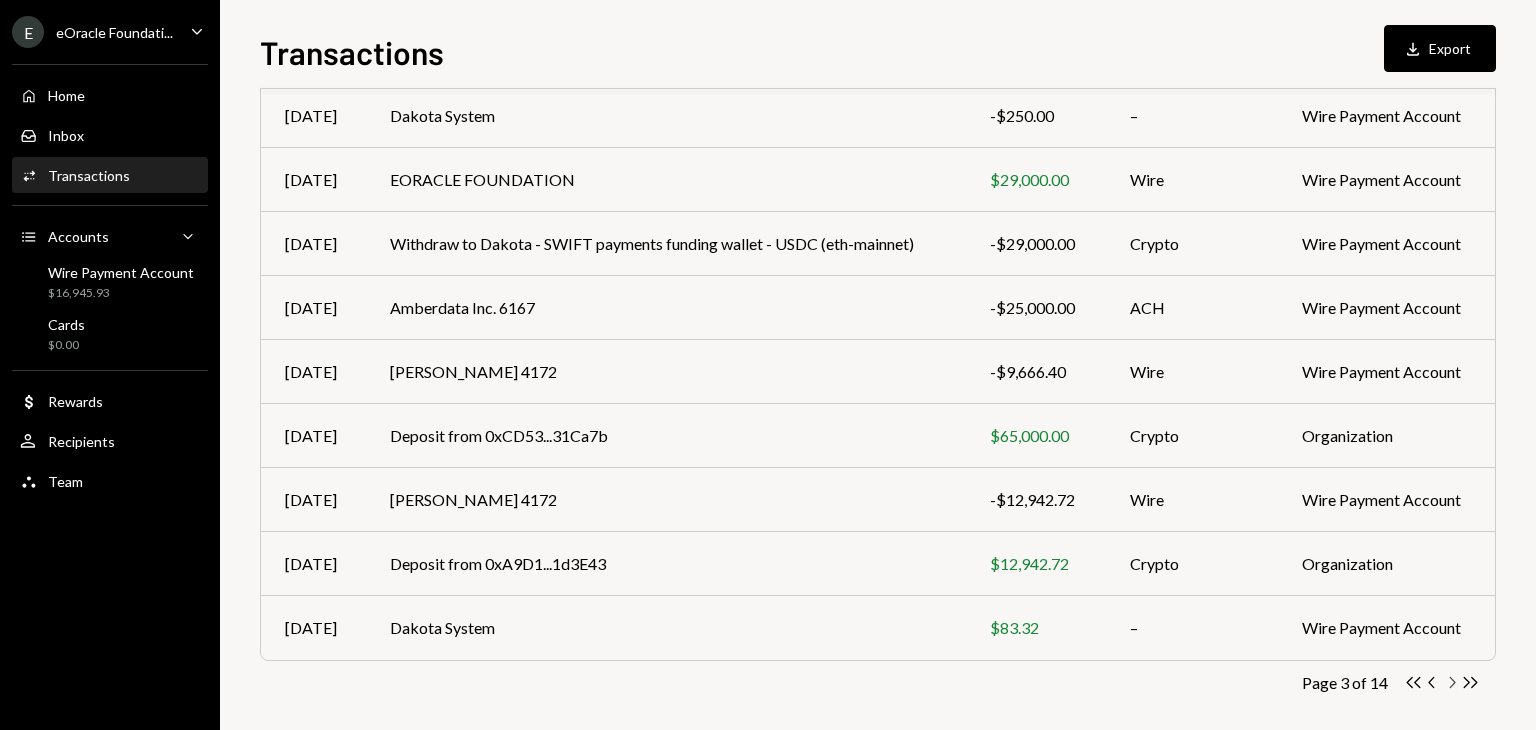 click on "Chevron Right" 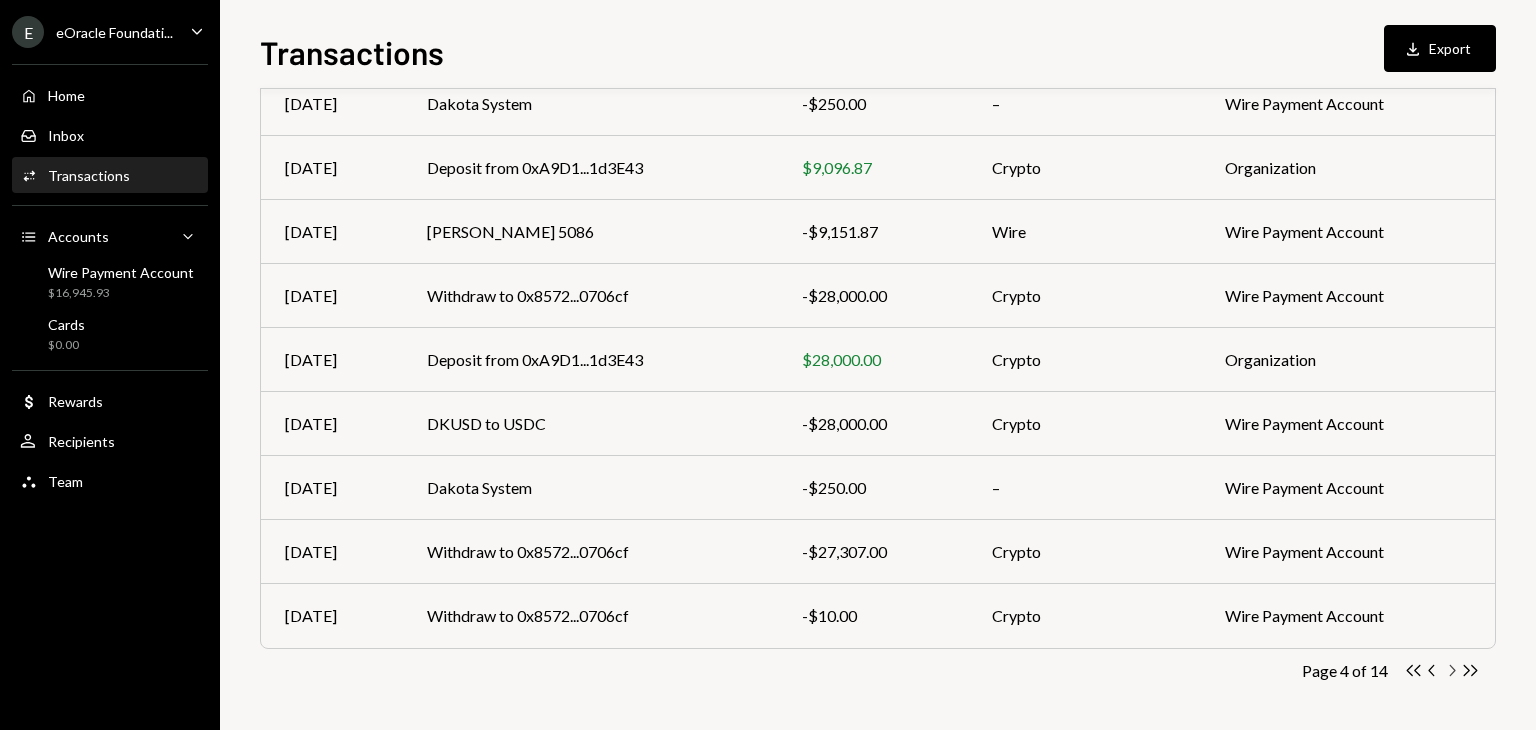 scroll, scrollTop: 313, scrollLeft: 0, axis: vertical 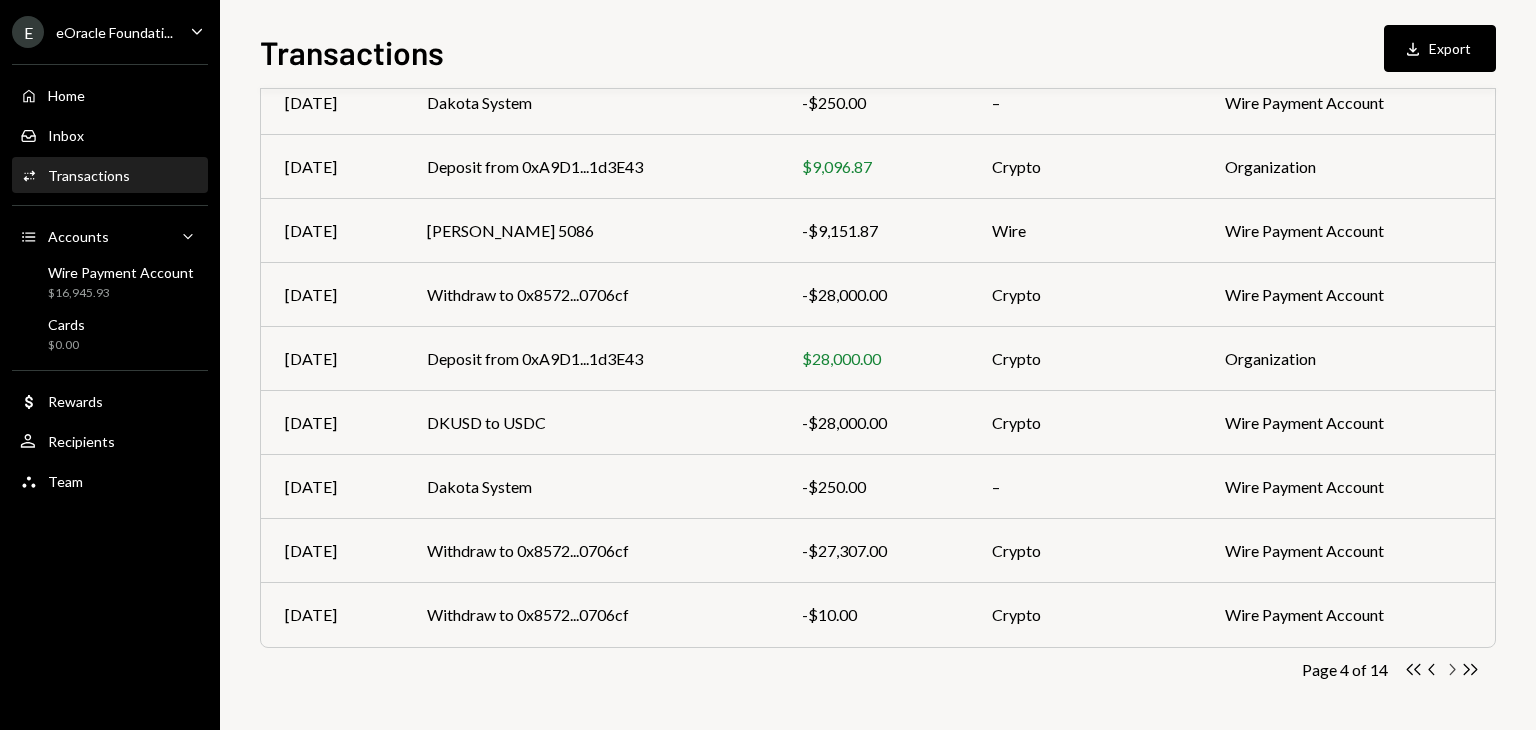 click 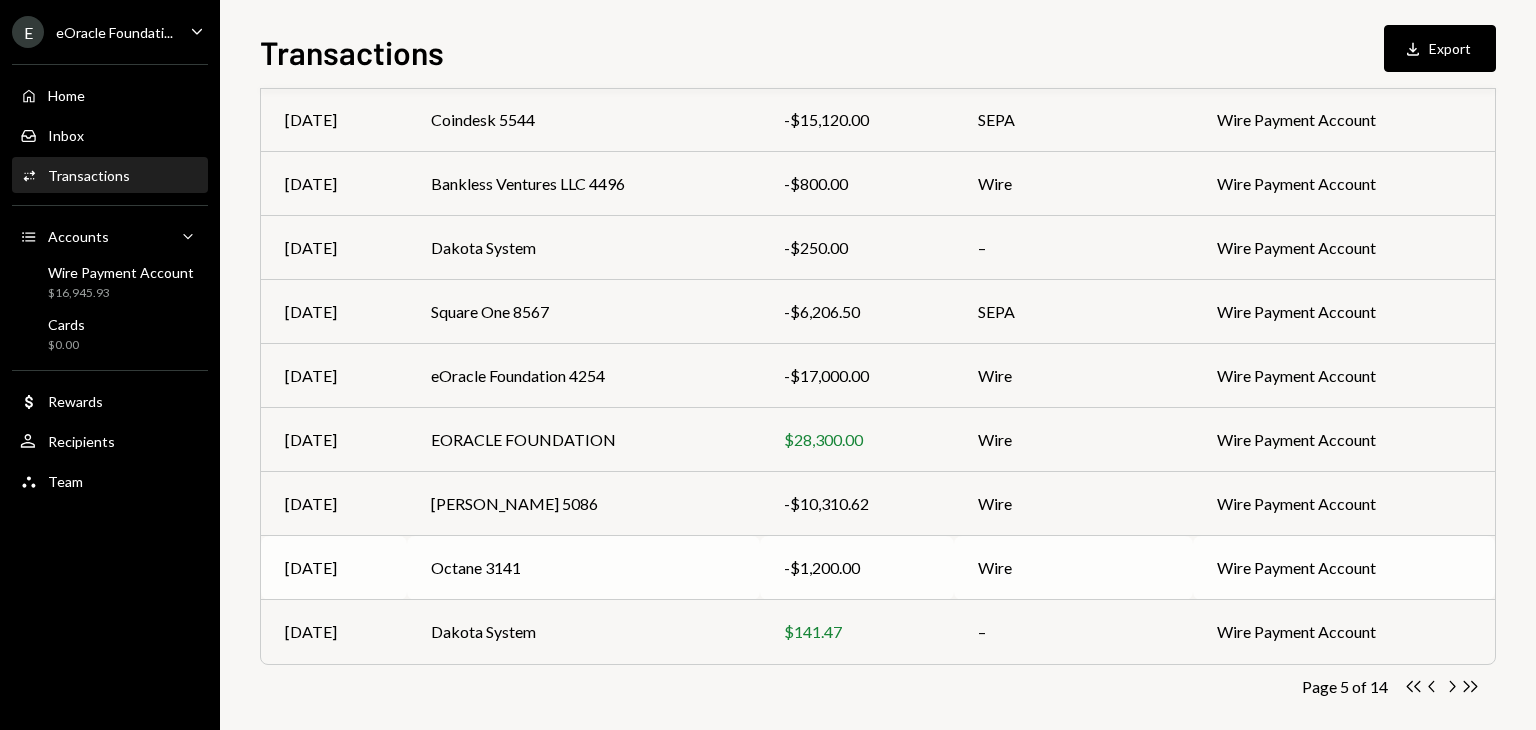 scroll, scrollTop: 300, scrollLeft: 0, axis: vertical 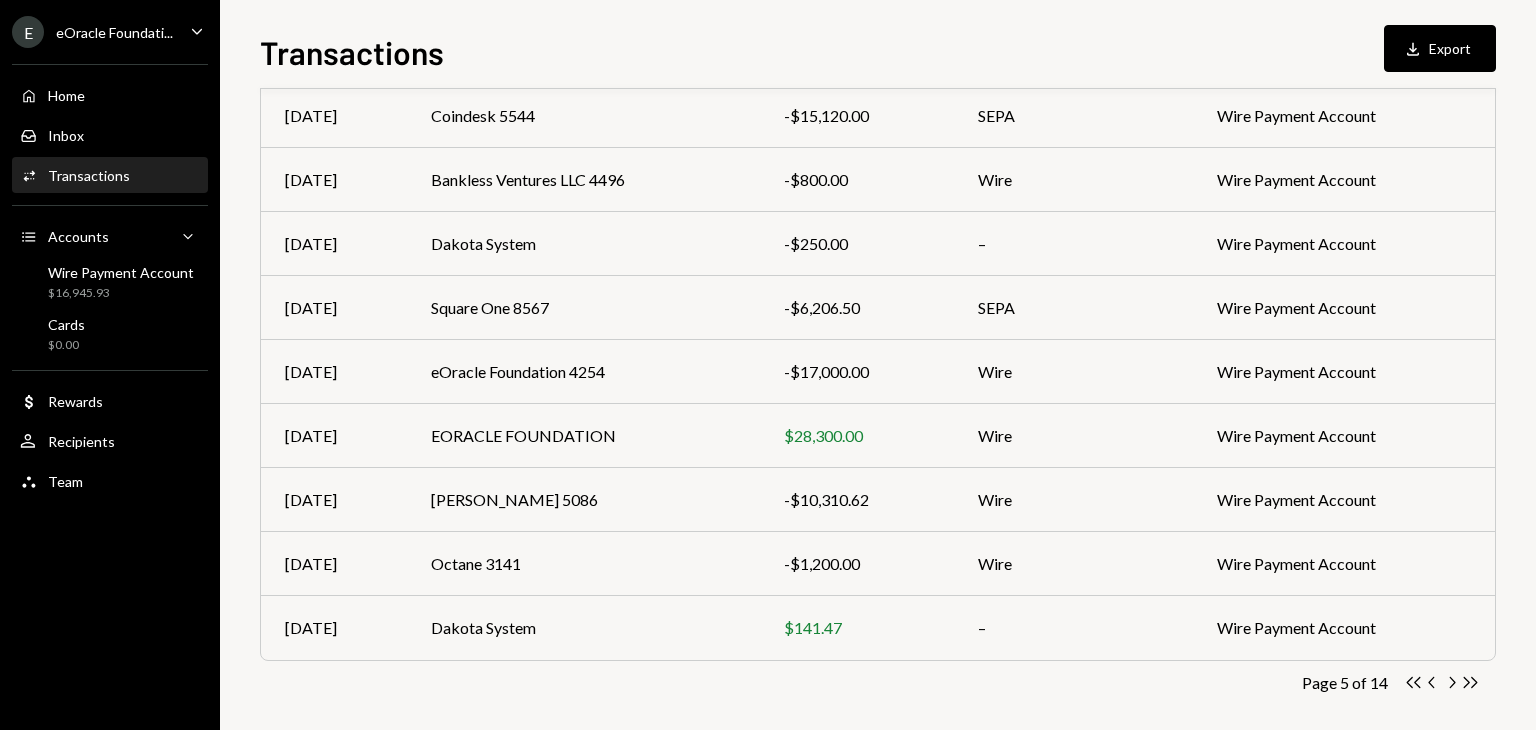 click on "Chevron Right" 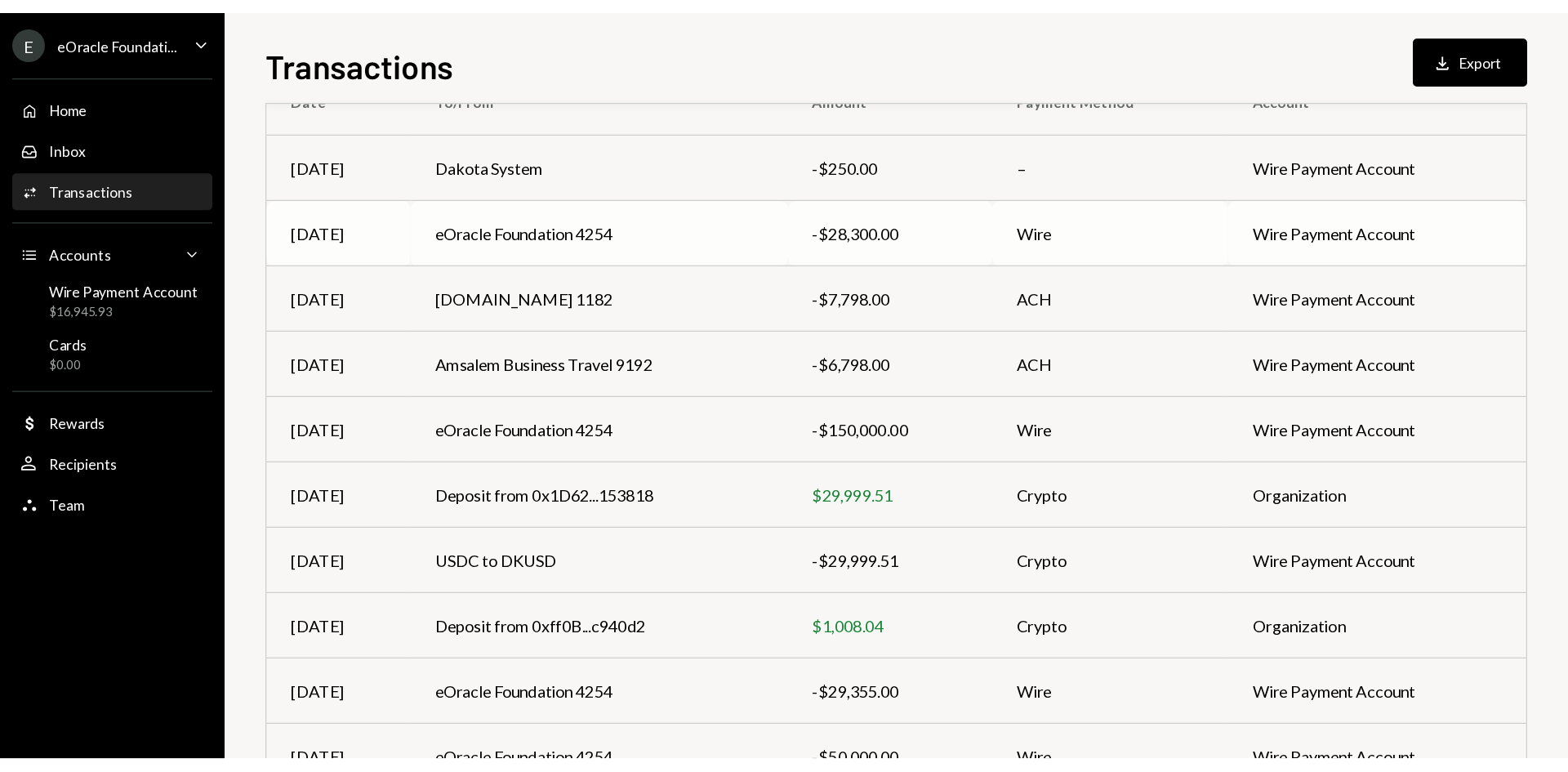 scroll, scrollTop: 0, scrollLeft: 0, axis: both 